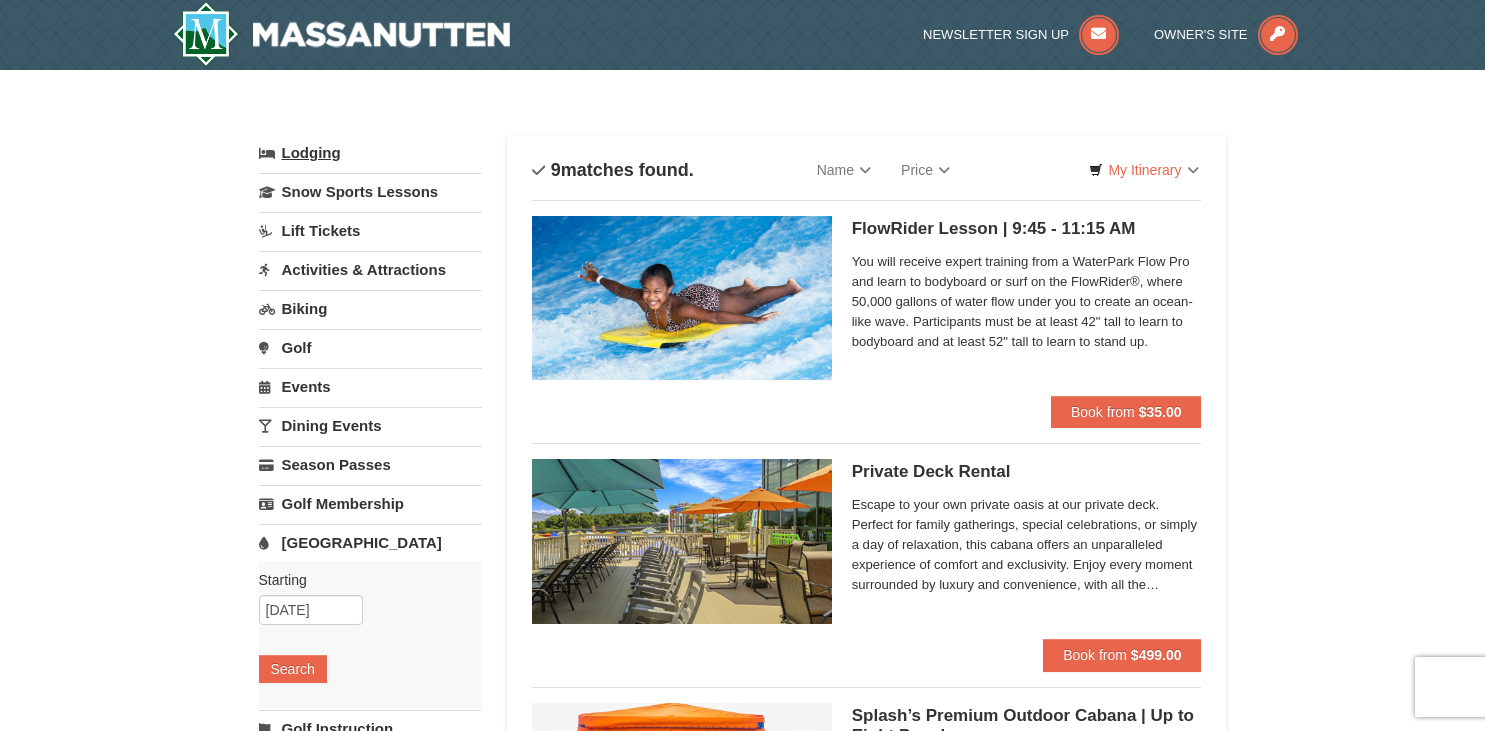 scroll, scrollTop: 0, scrollLeft: 0, axis: both 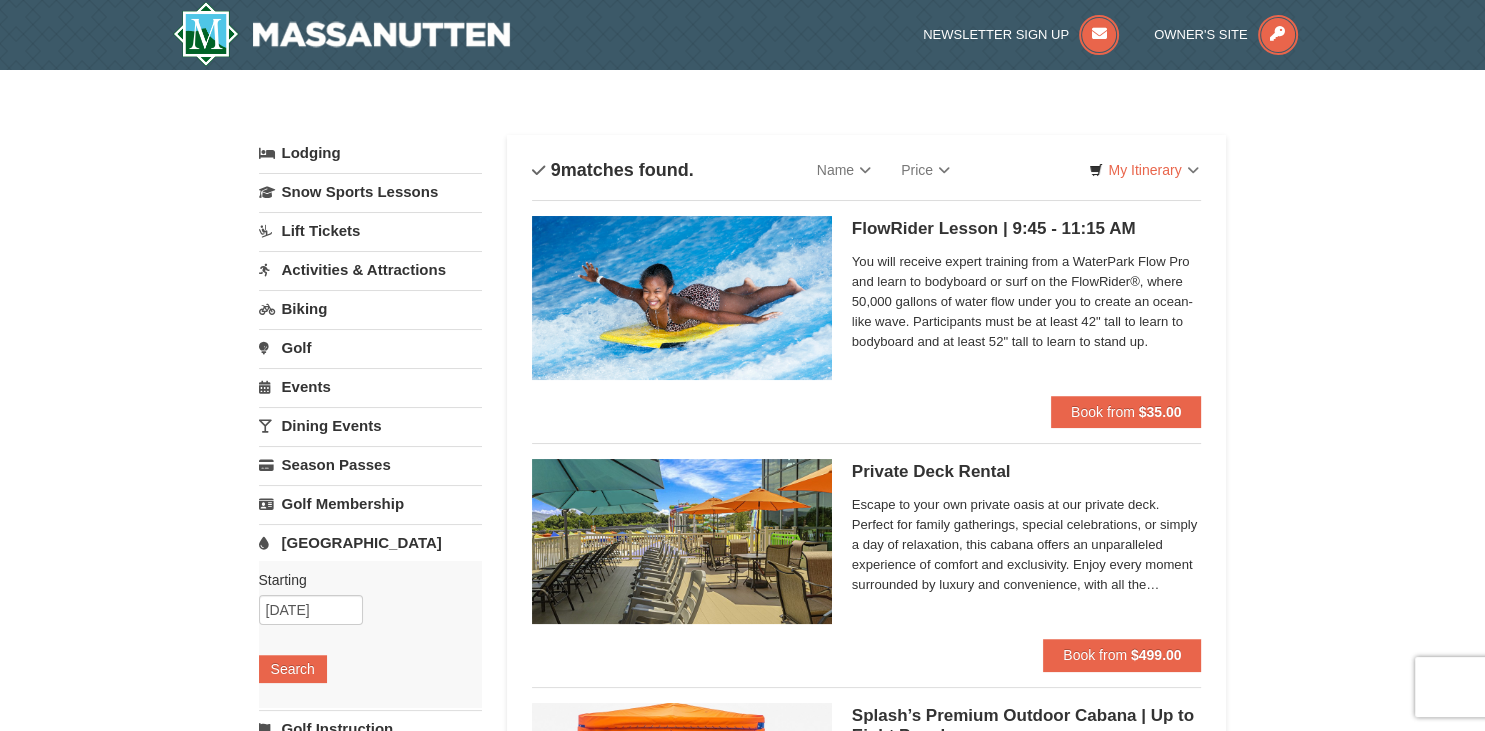 click on "[GEOGRAPHIC_DATA]" at bounding box center (370, 542) 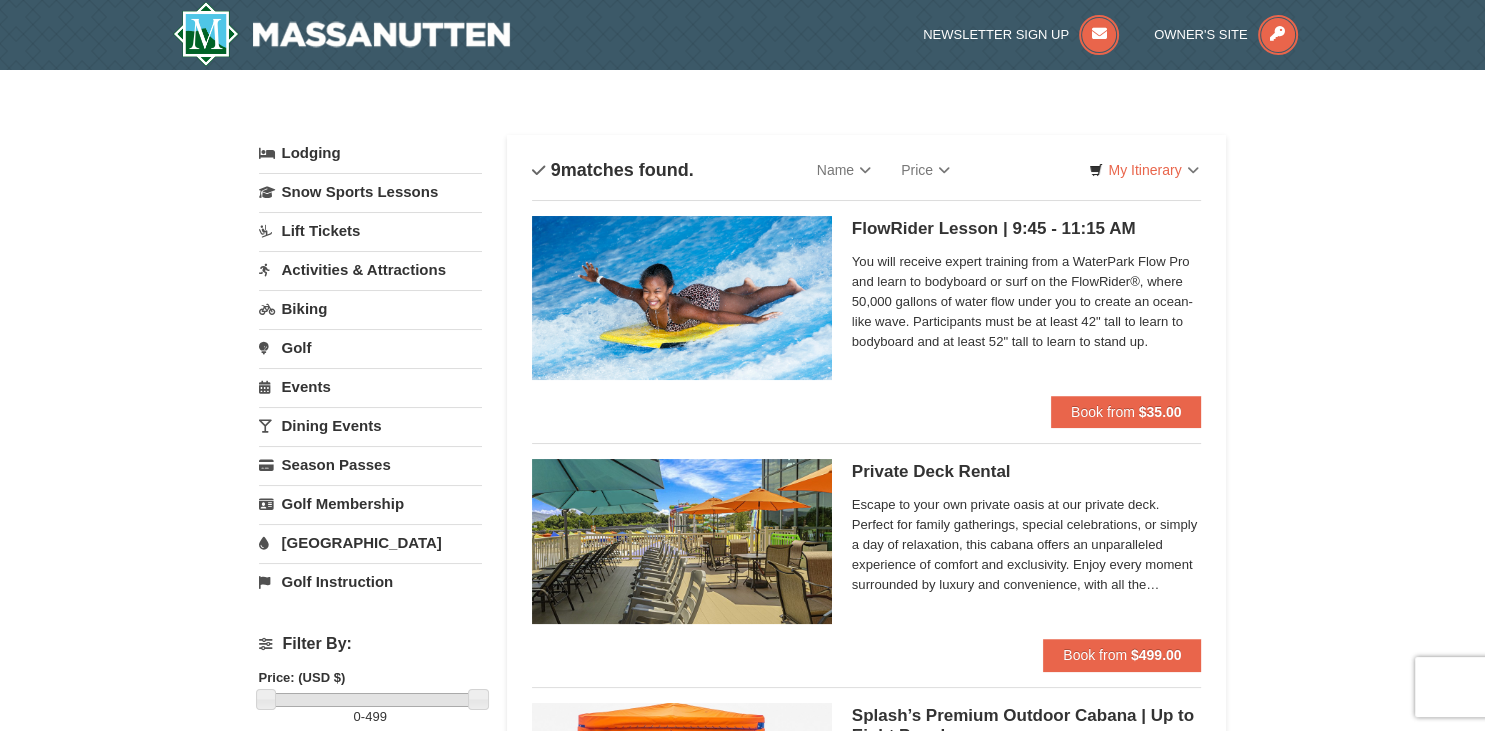 click on "[GEOGRAPHIC_DATA]" at bounding box center (370, 542) 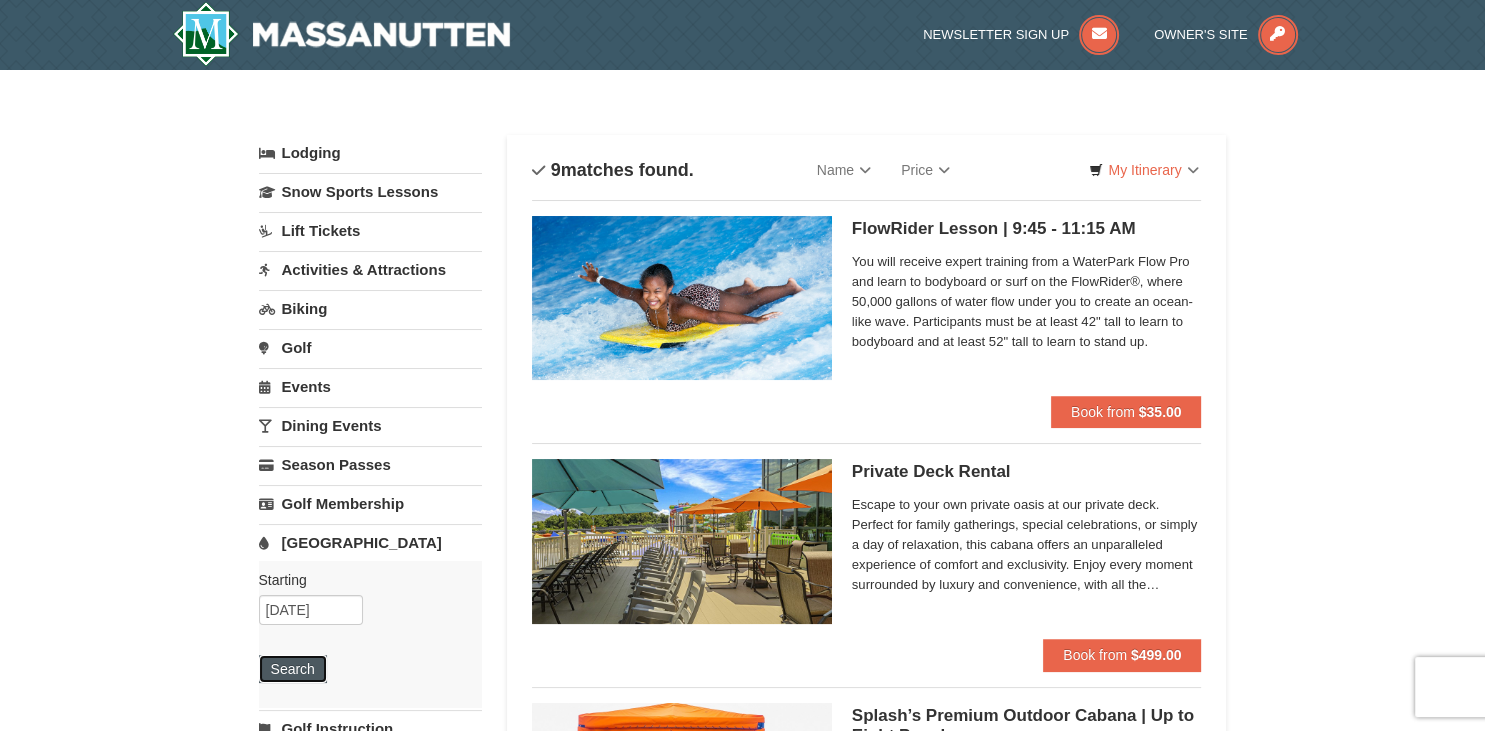 click on "Search" at bounding box center [293, 669] 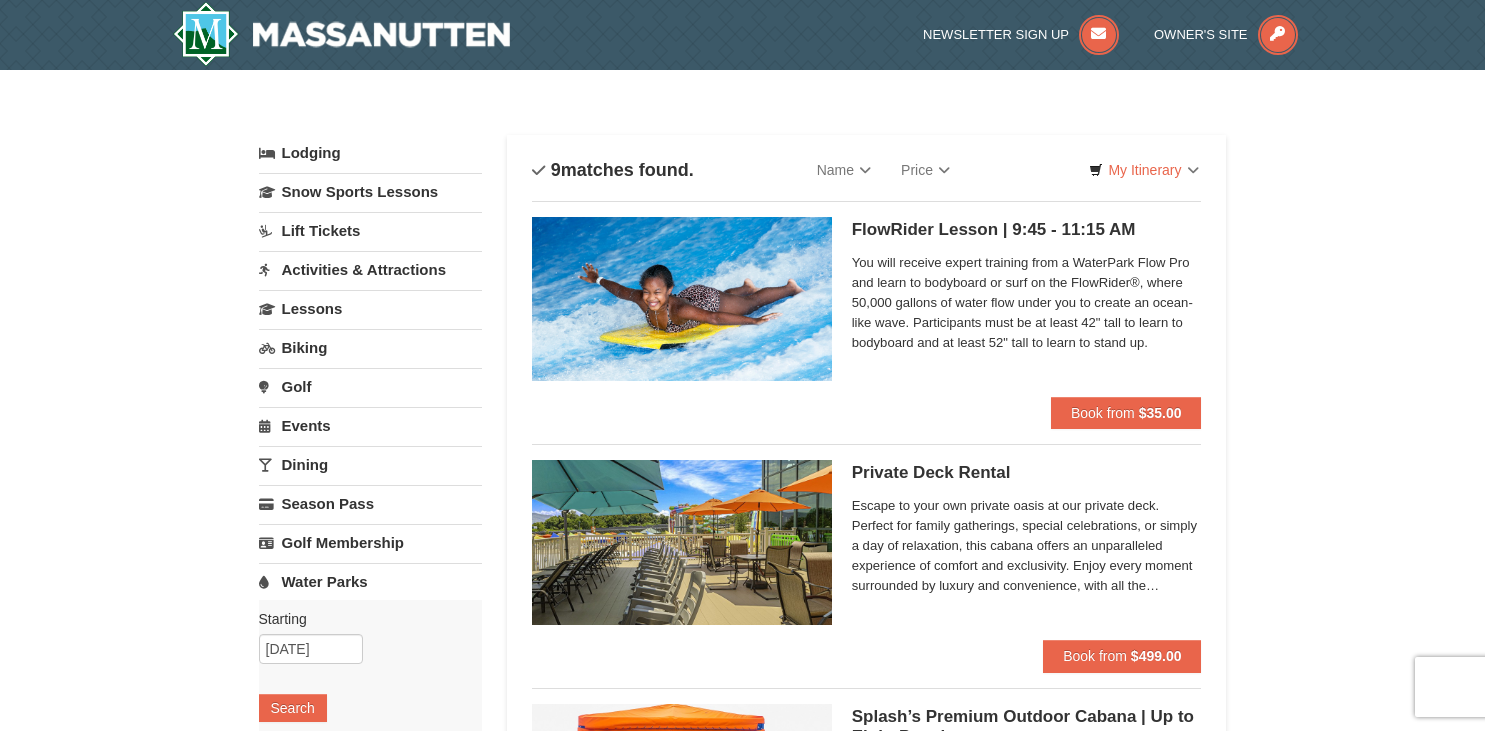 scroll, scrollTop: 0, scrollLeft: 0, axis: both 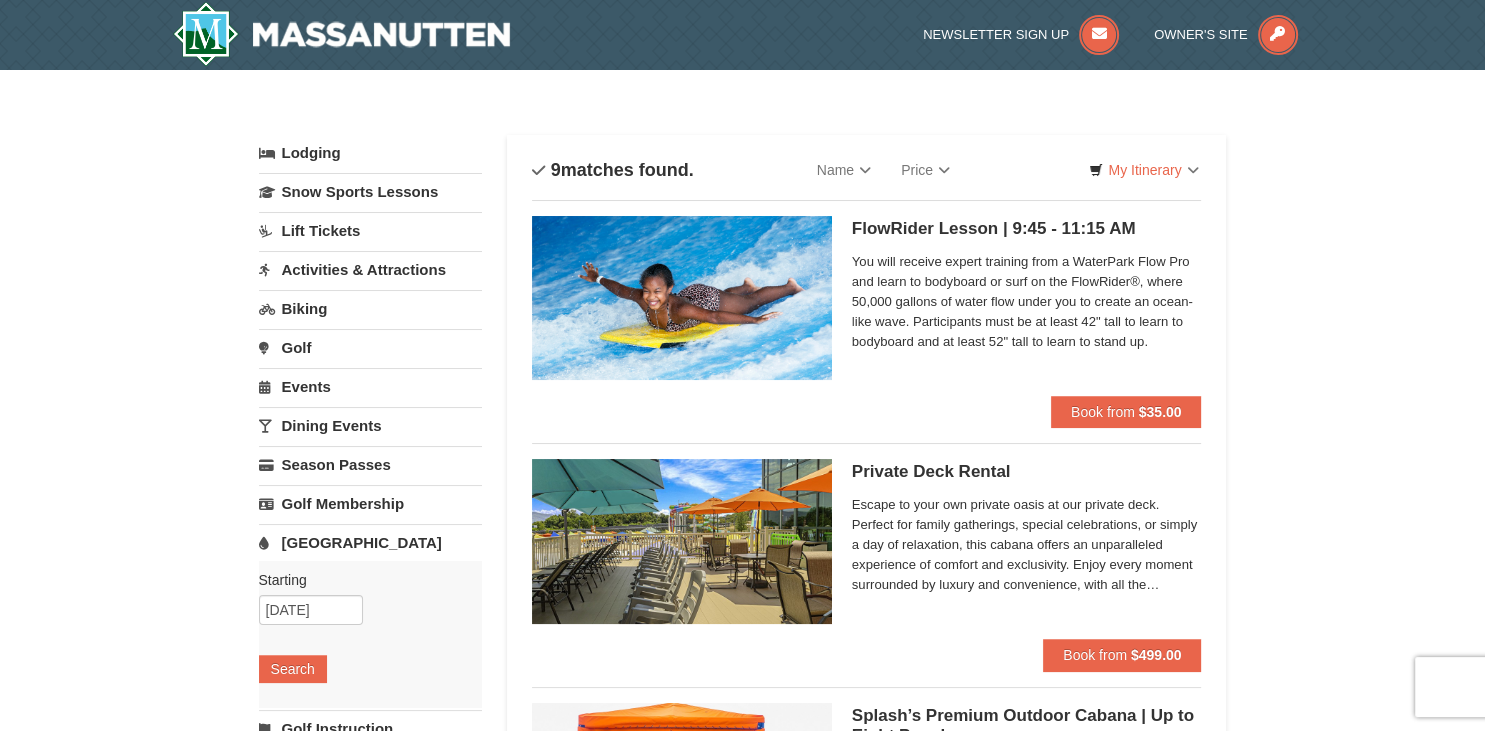 click on "[GEOGRAPHIC_DATA]" at bounding box center (370, 542) 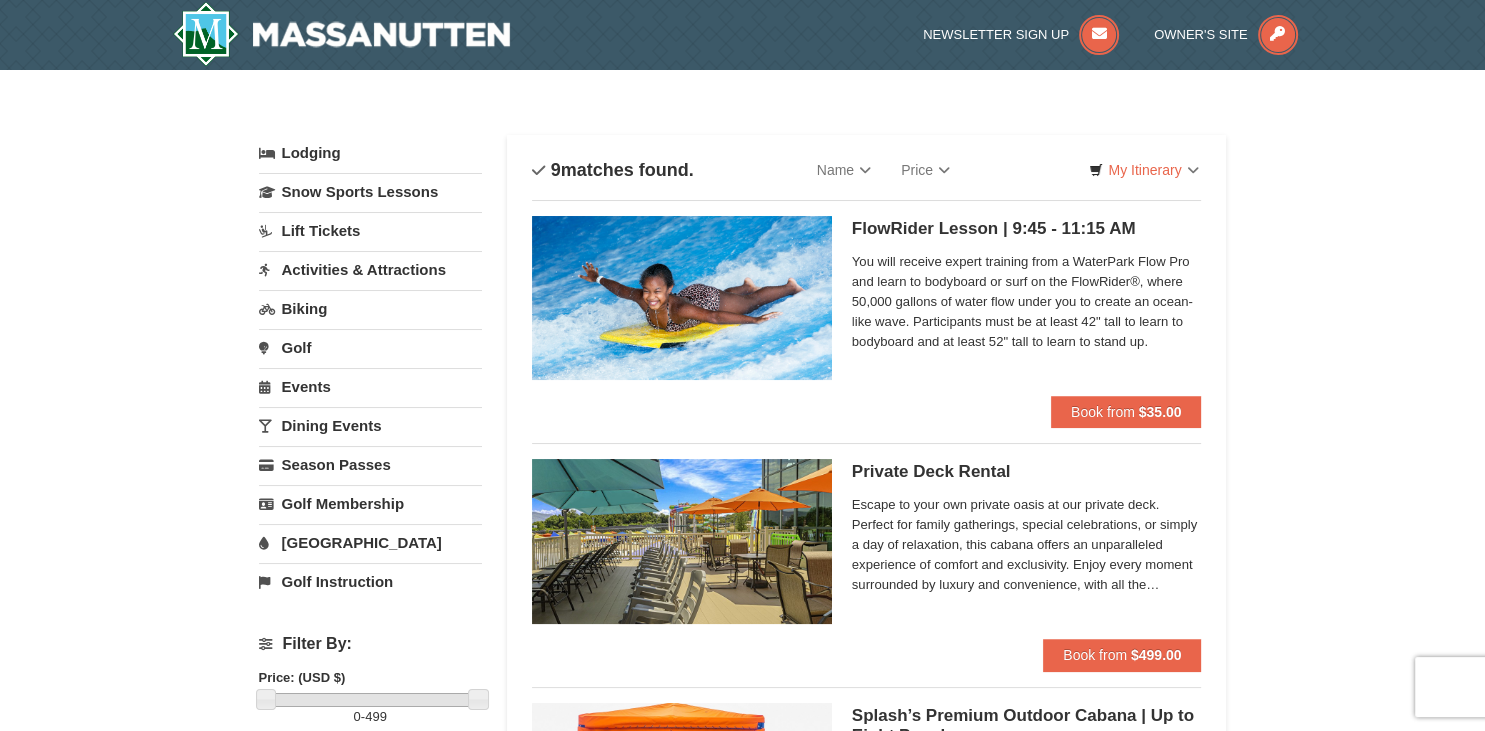 click on "[GEOGRAPHIC_DATA]" at bounding box center [370, 542] 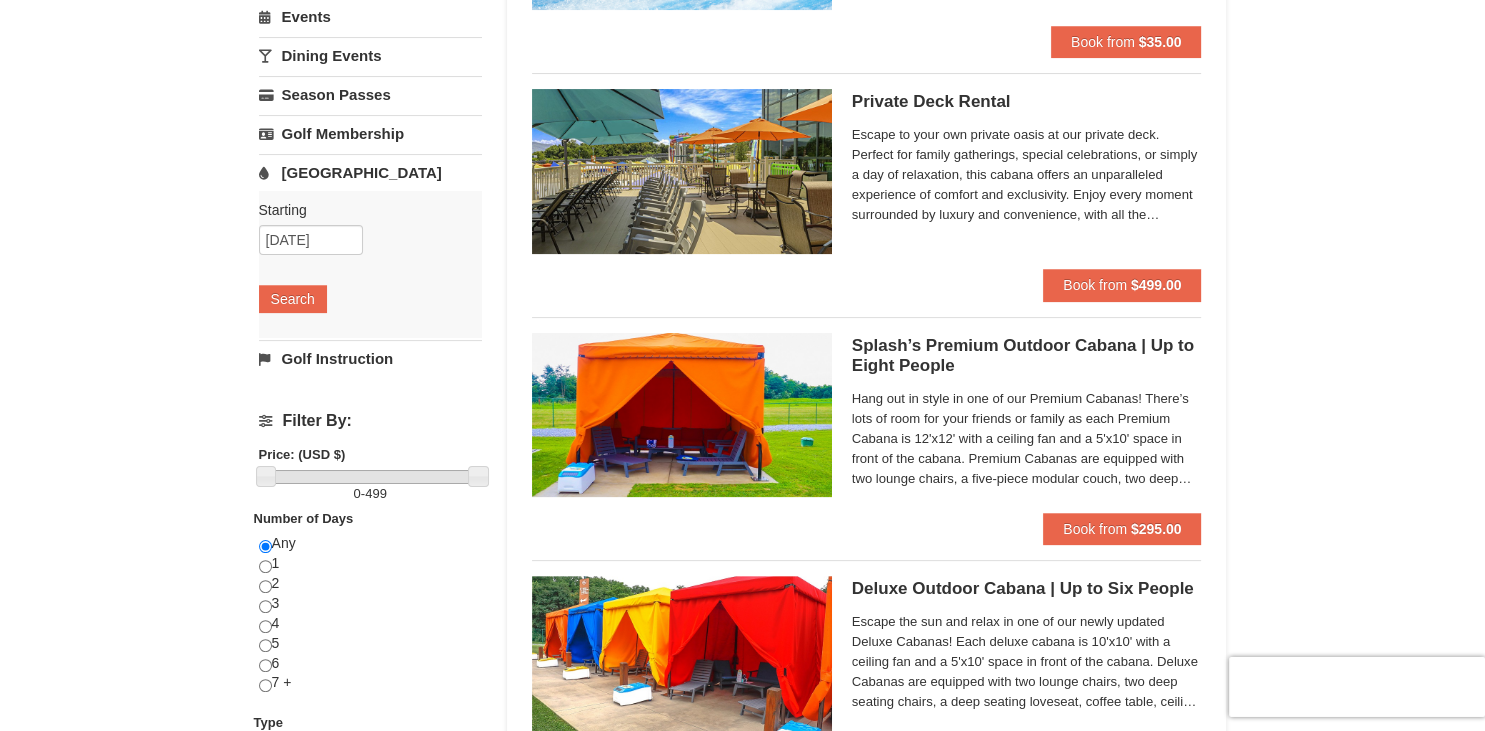 scroll, scrollTop: 422, scrollLeft: 0, axis: vertical 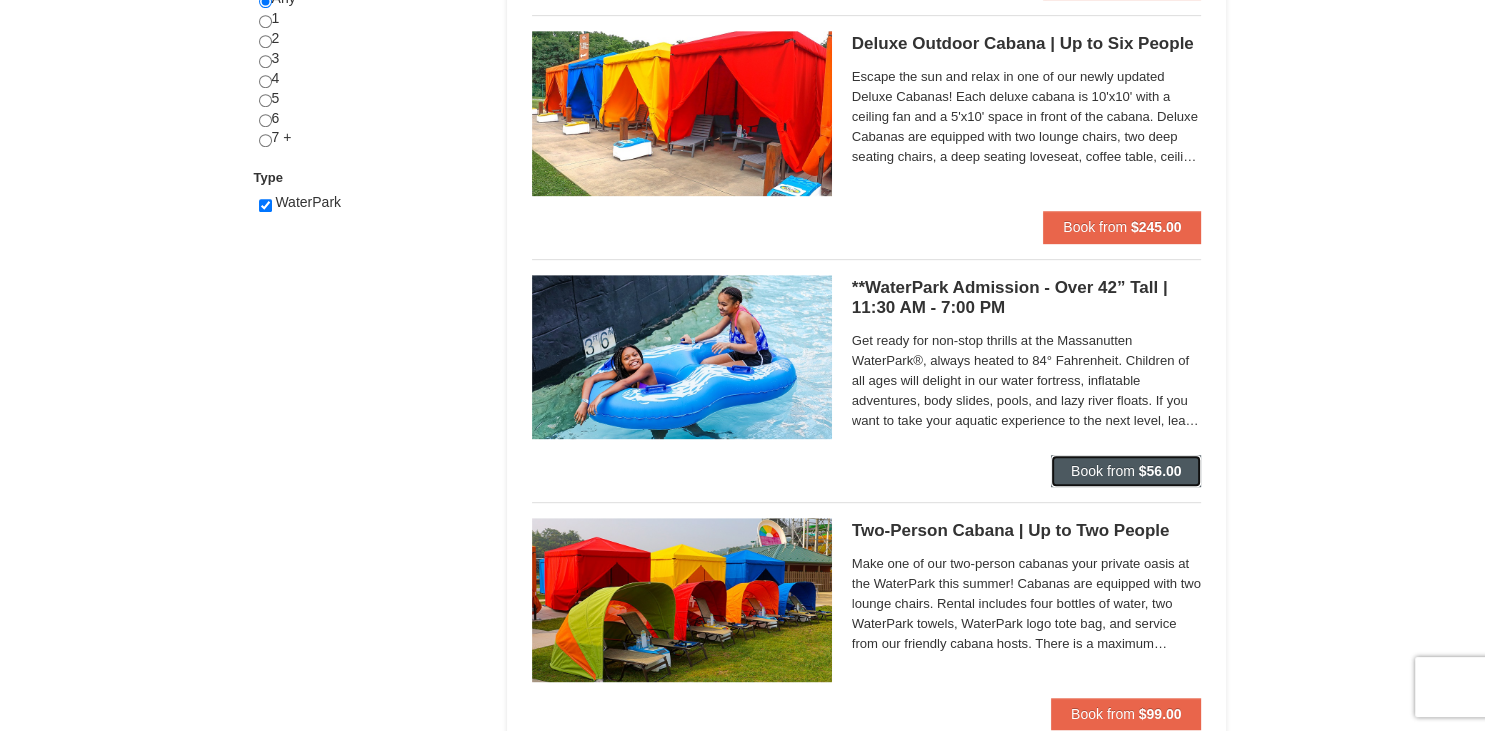 click on "$56.00" at bounding box center [1160, 471] 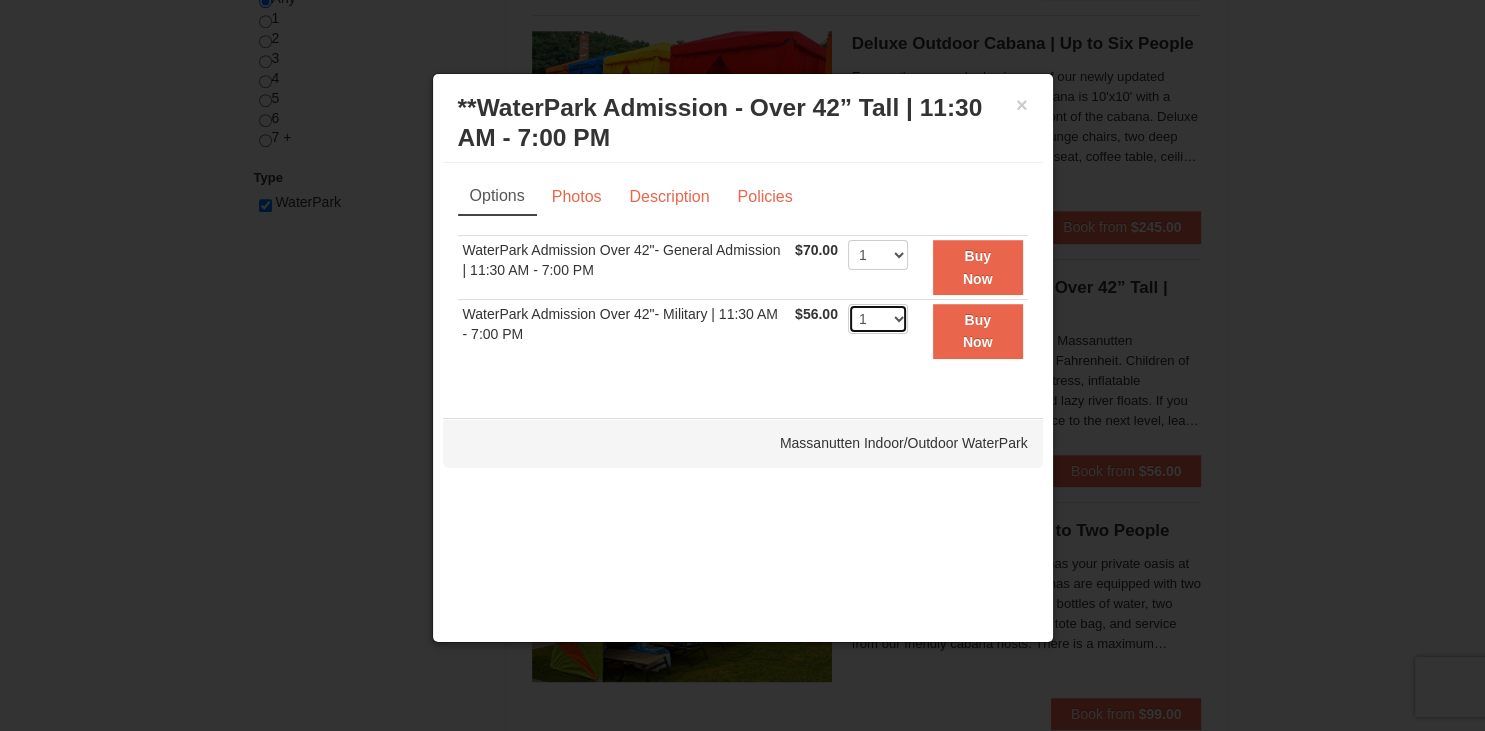 click on "1
2
3
4
5
6
7
8
9
10
11
12
13
14
15
16
17
18
19
20
21 22" at bounding box center (878, 319) 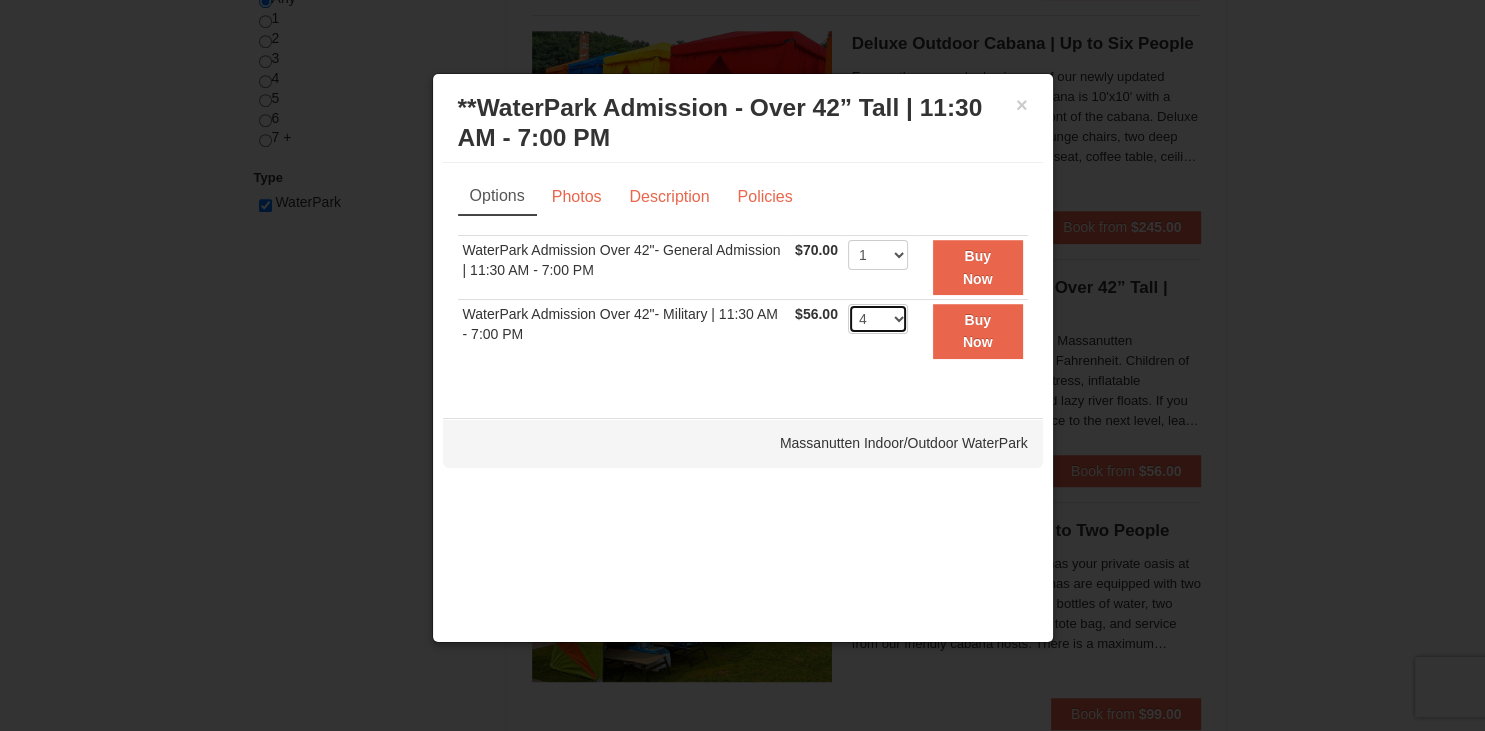 click on "4" at bounding box center [0, 0] 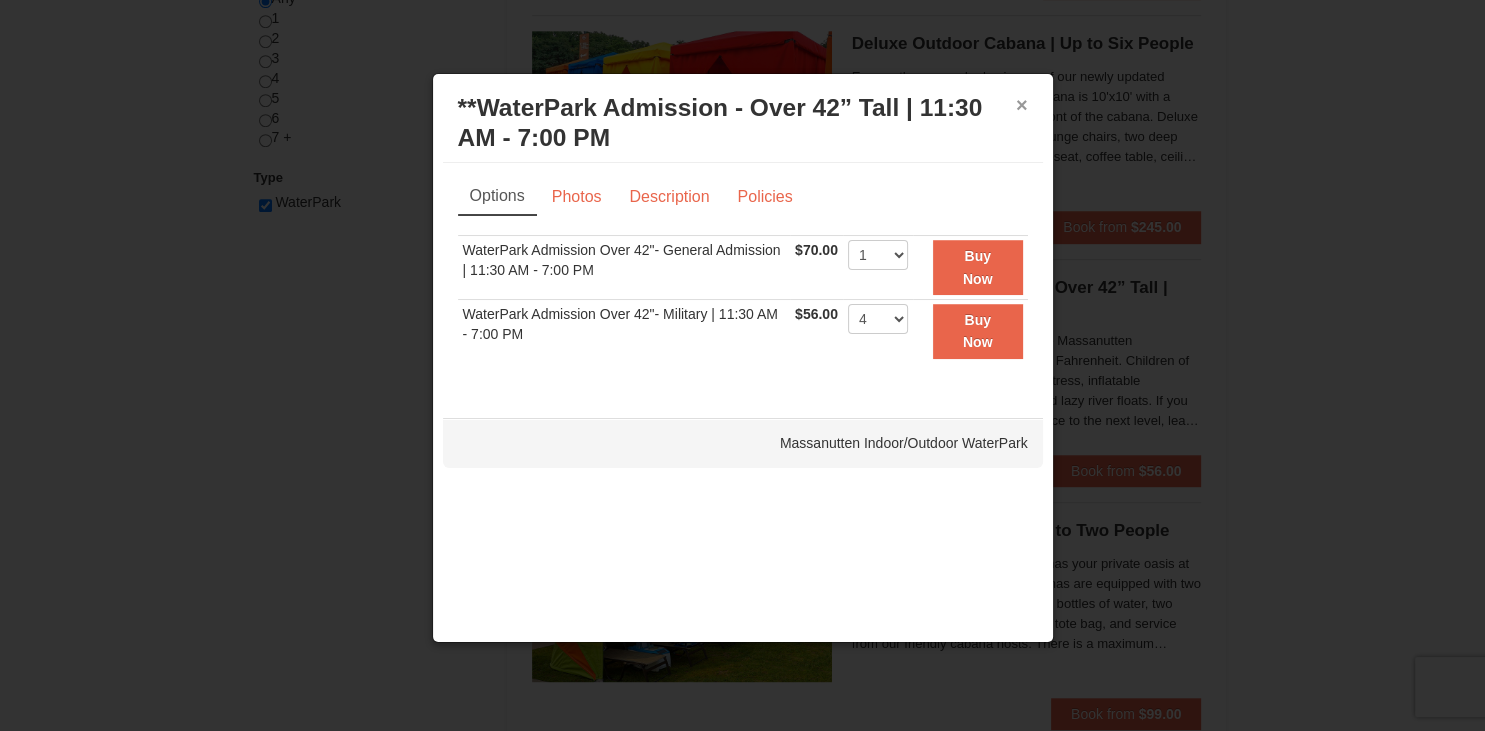click on "×" at bounding box center [1022, 105] 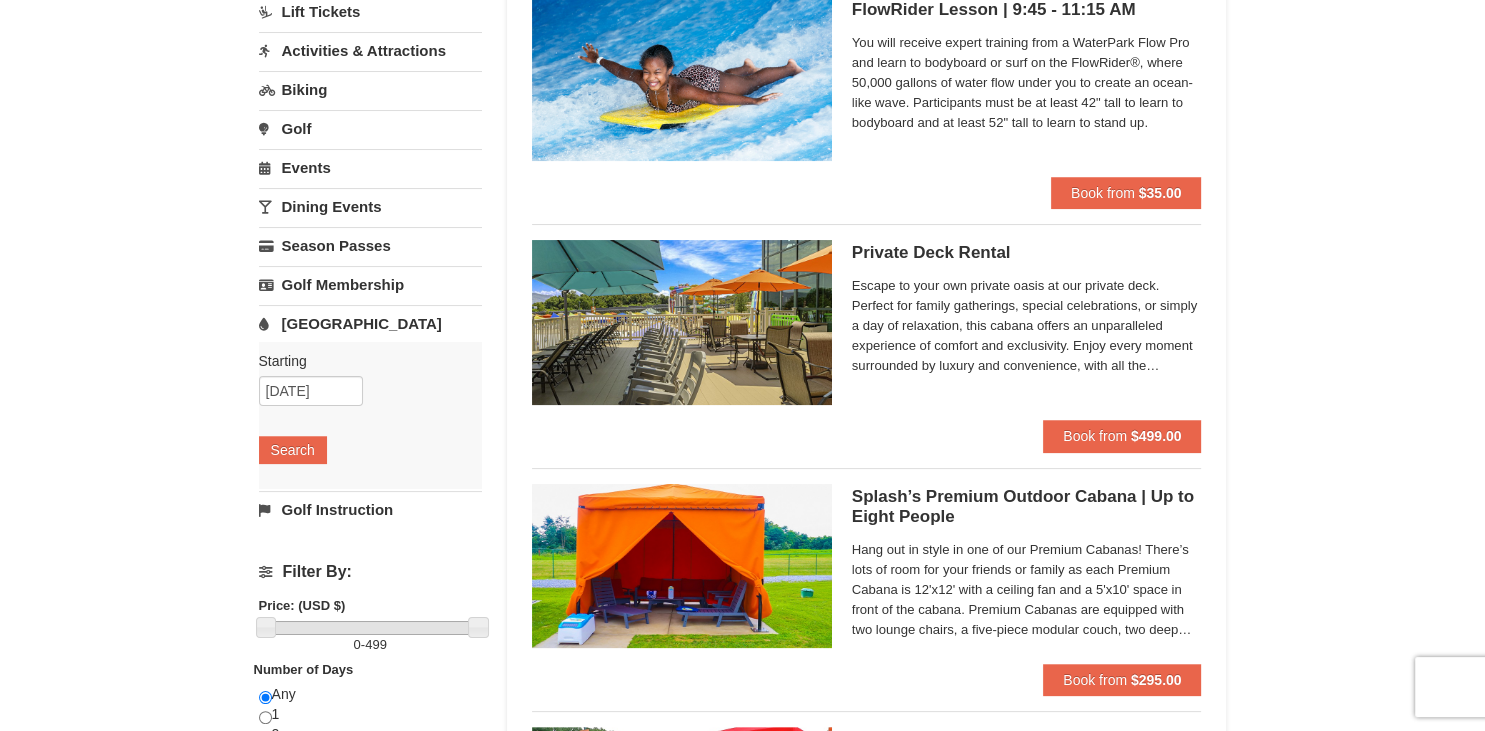 scroll, scrollTop: 0, scrollLeft: 0, axis: both 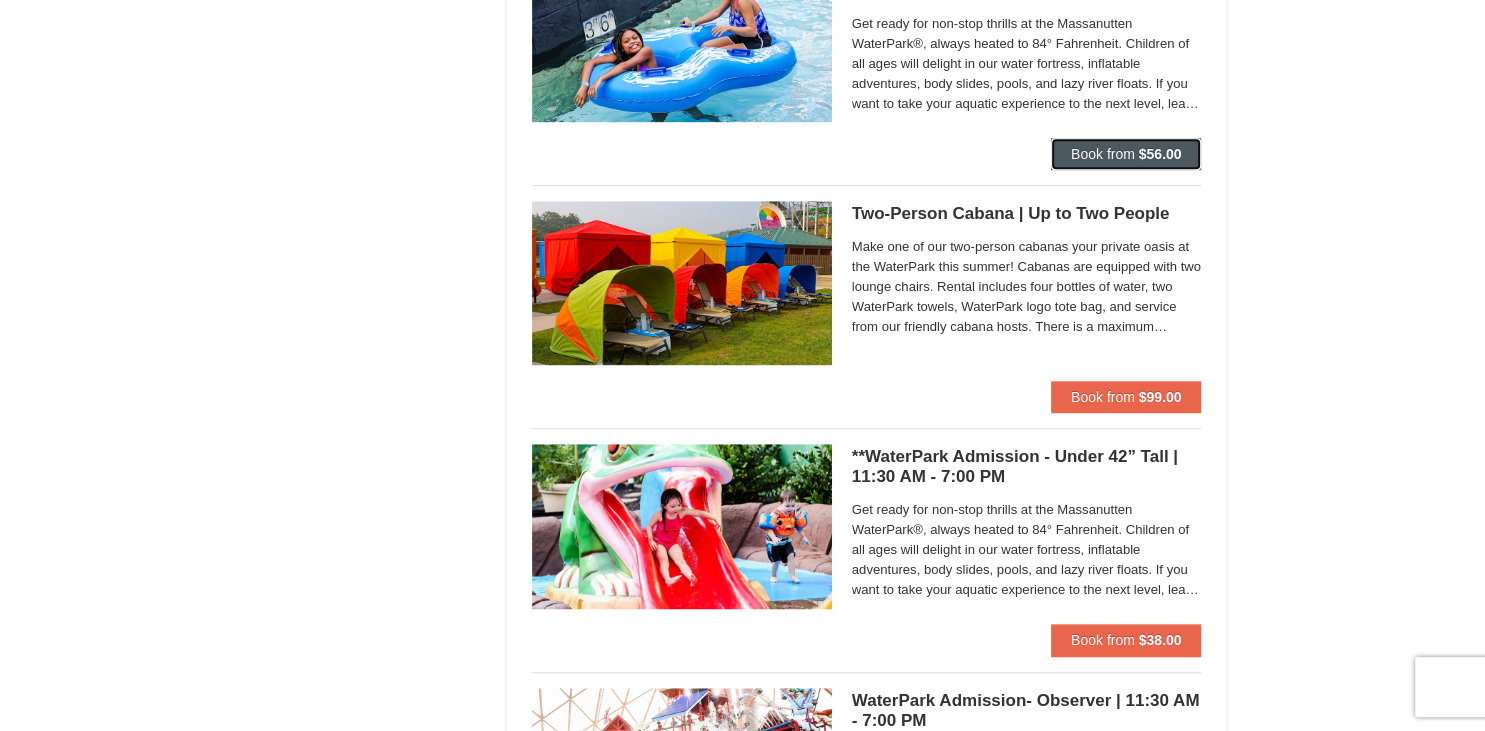 click on "Book from" at bounding box center (1103, 154) 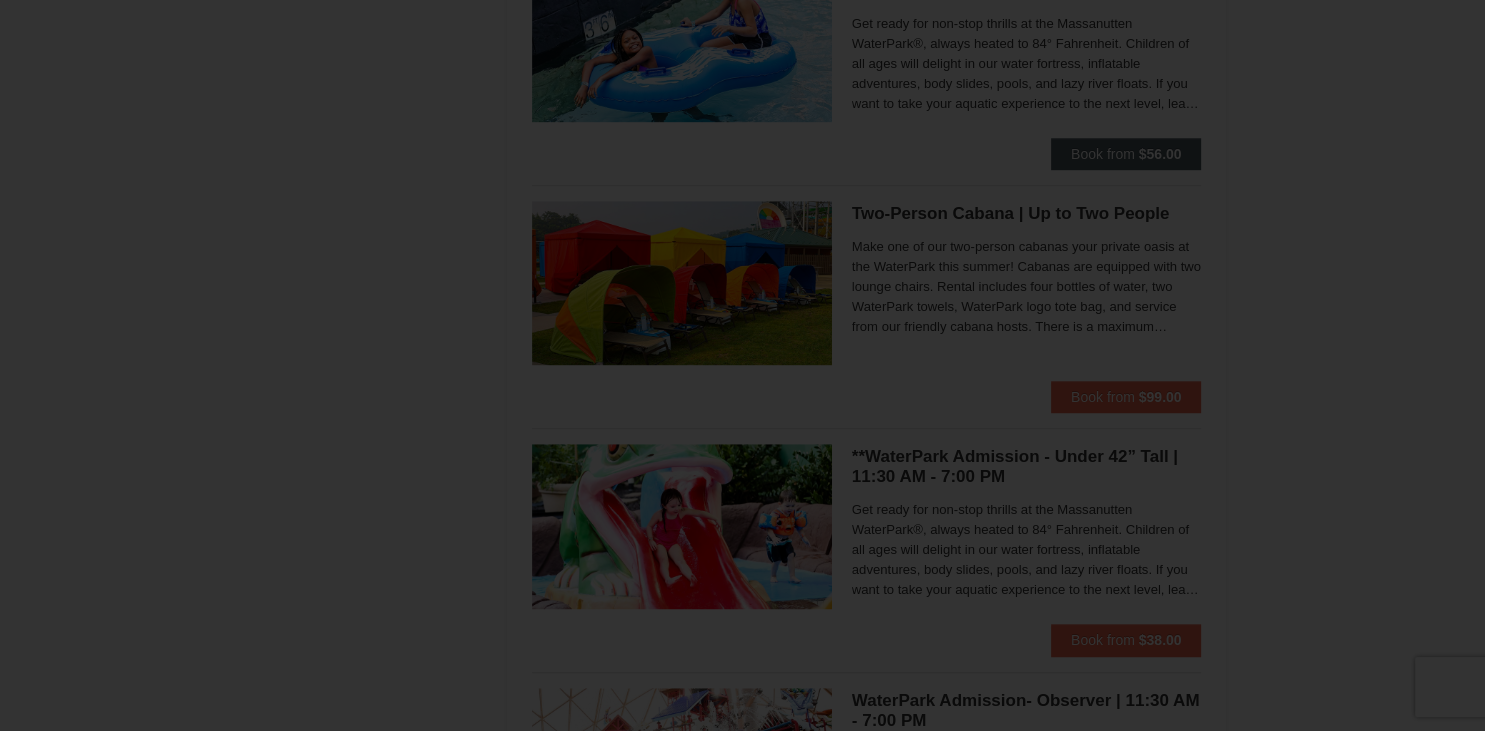 click at bounding box center [742, 365] 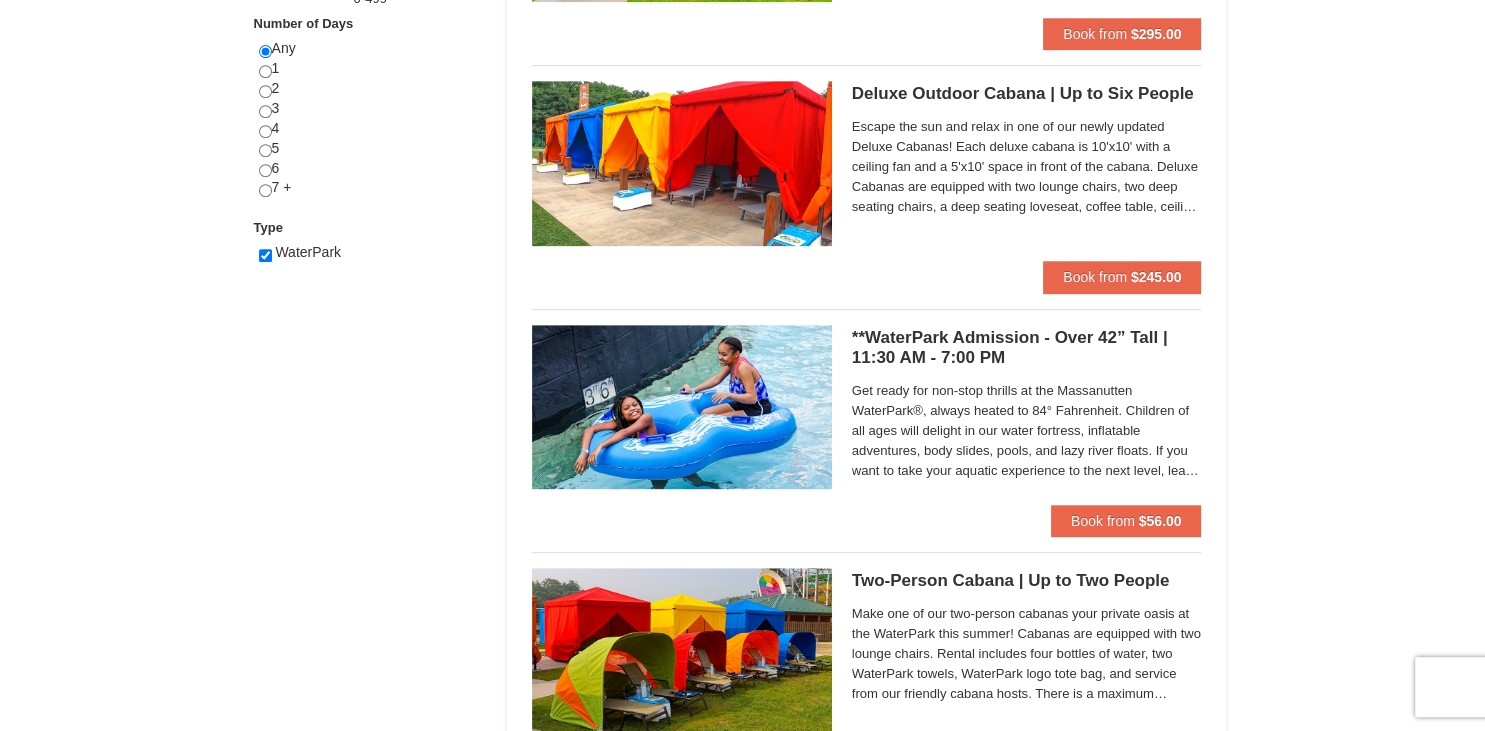 scroll, scrollTop: 827, scrollLeft: 0, axis: vertical 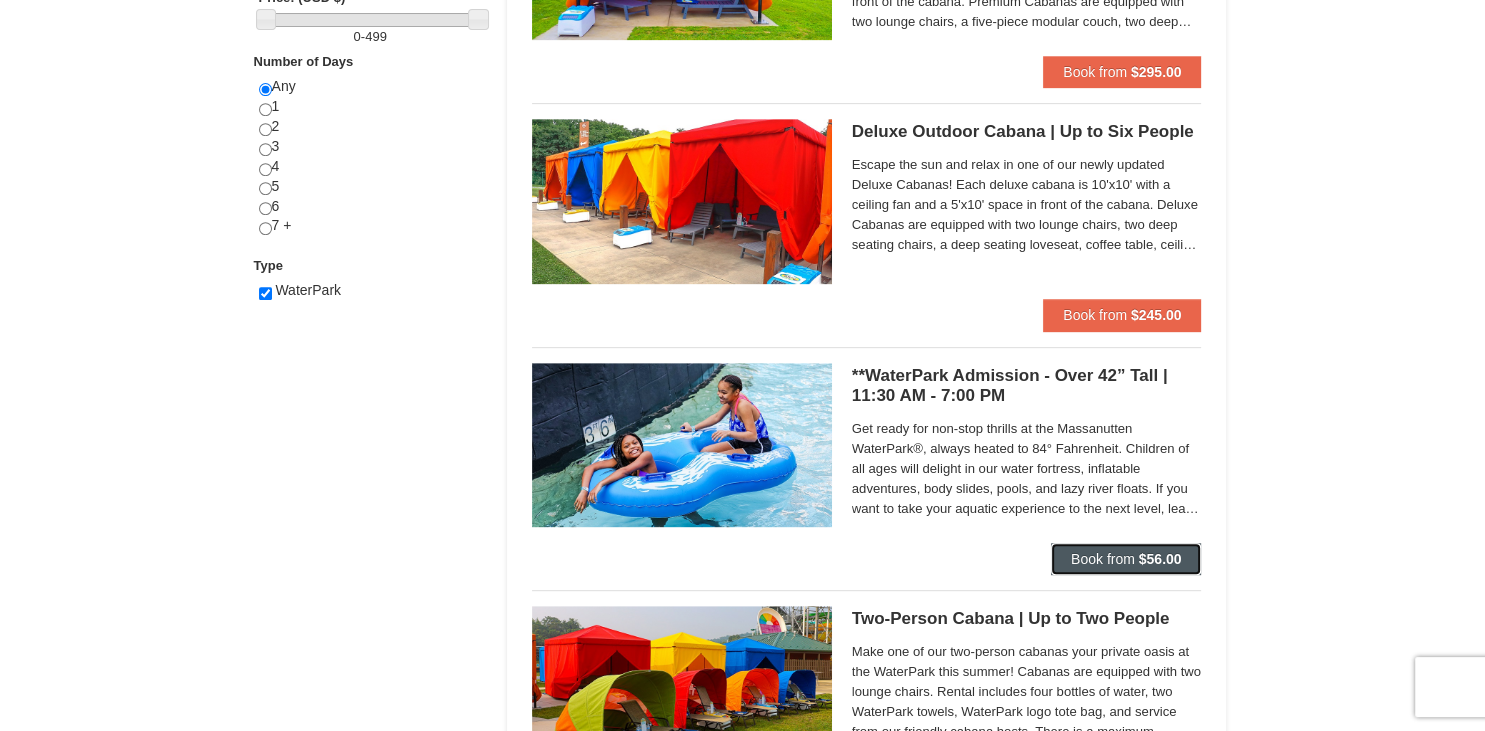 click on "$56.00" at bounding box center [1160, 559] 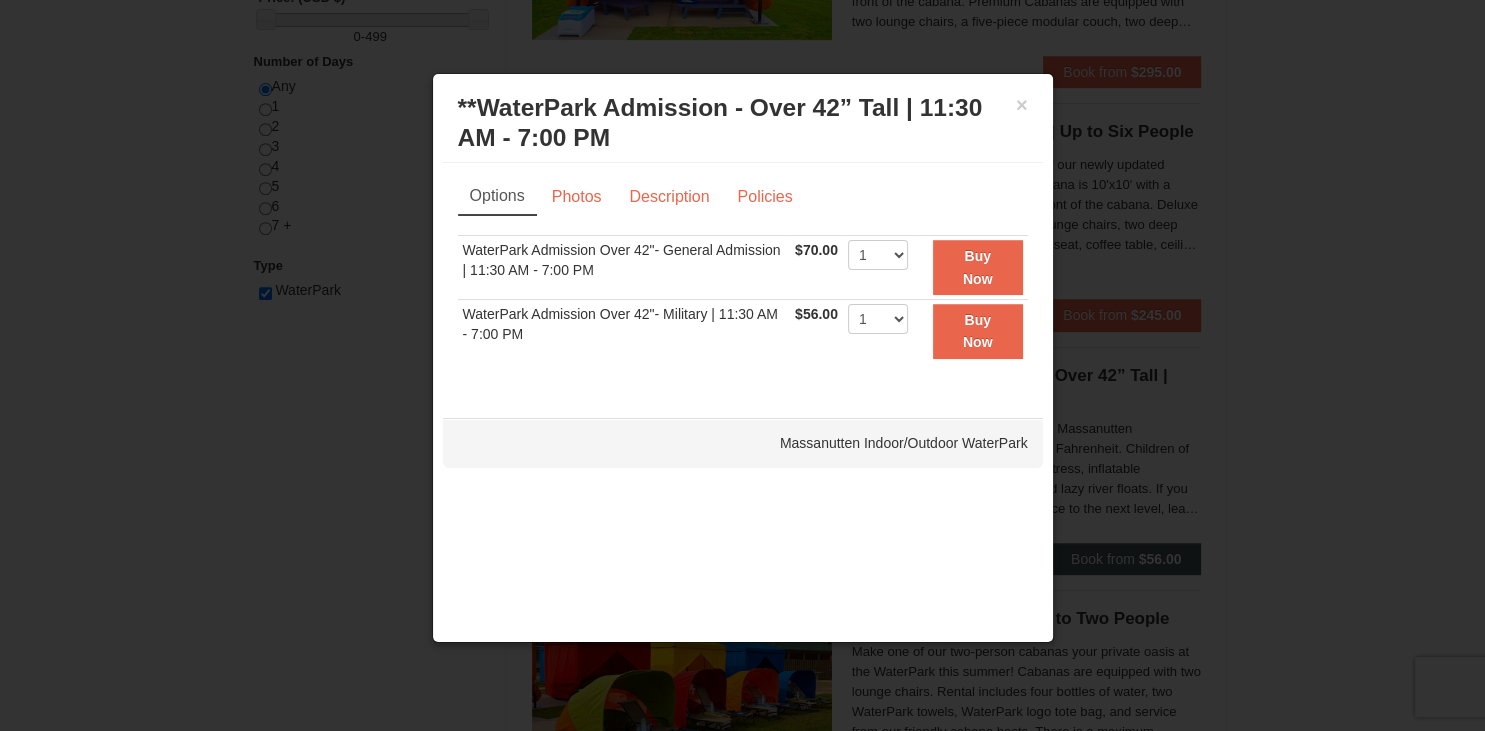 click at bounding box center [742, 365] 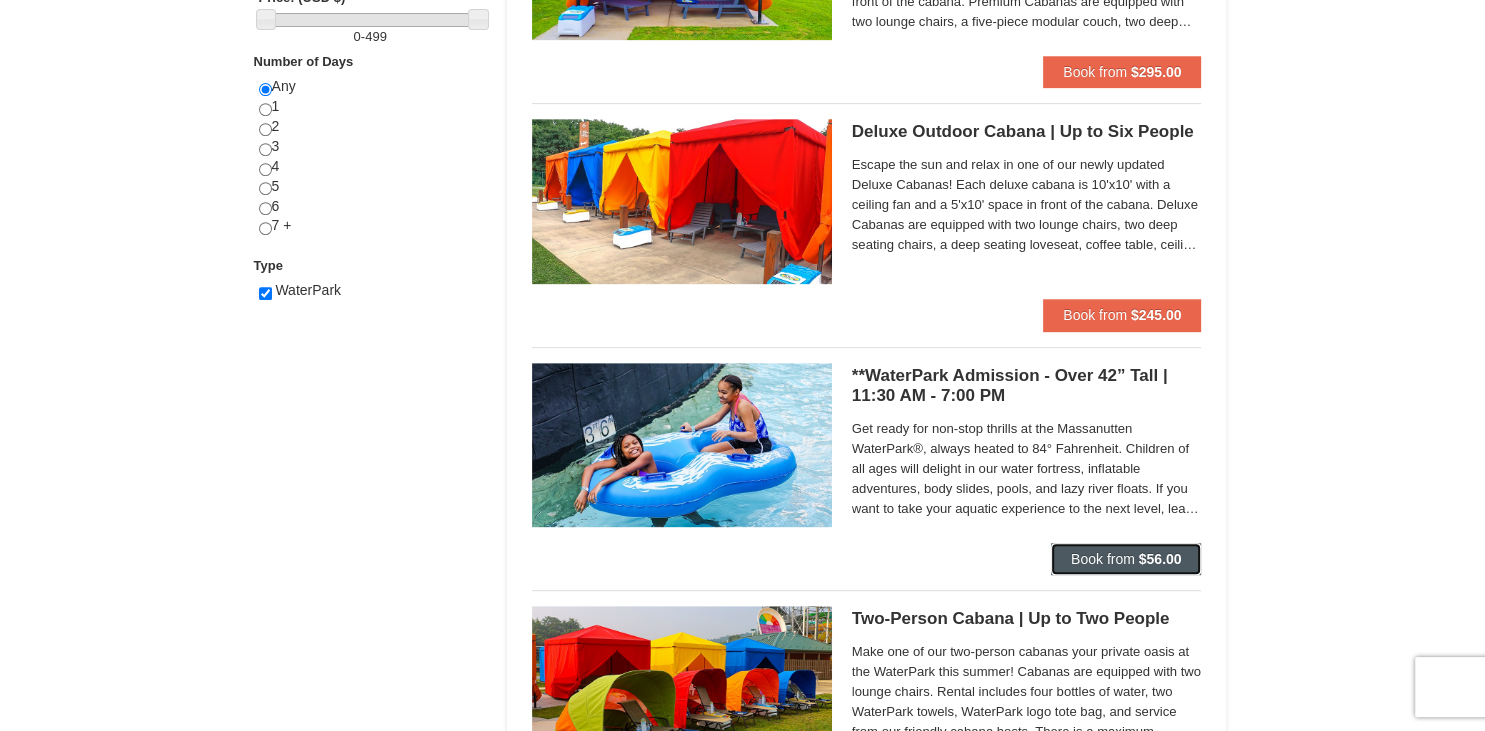 click on "$56.00" at bounding box center [1160, 559] 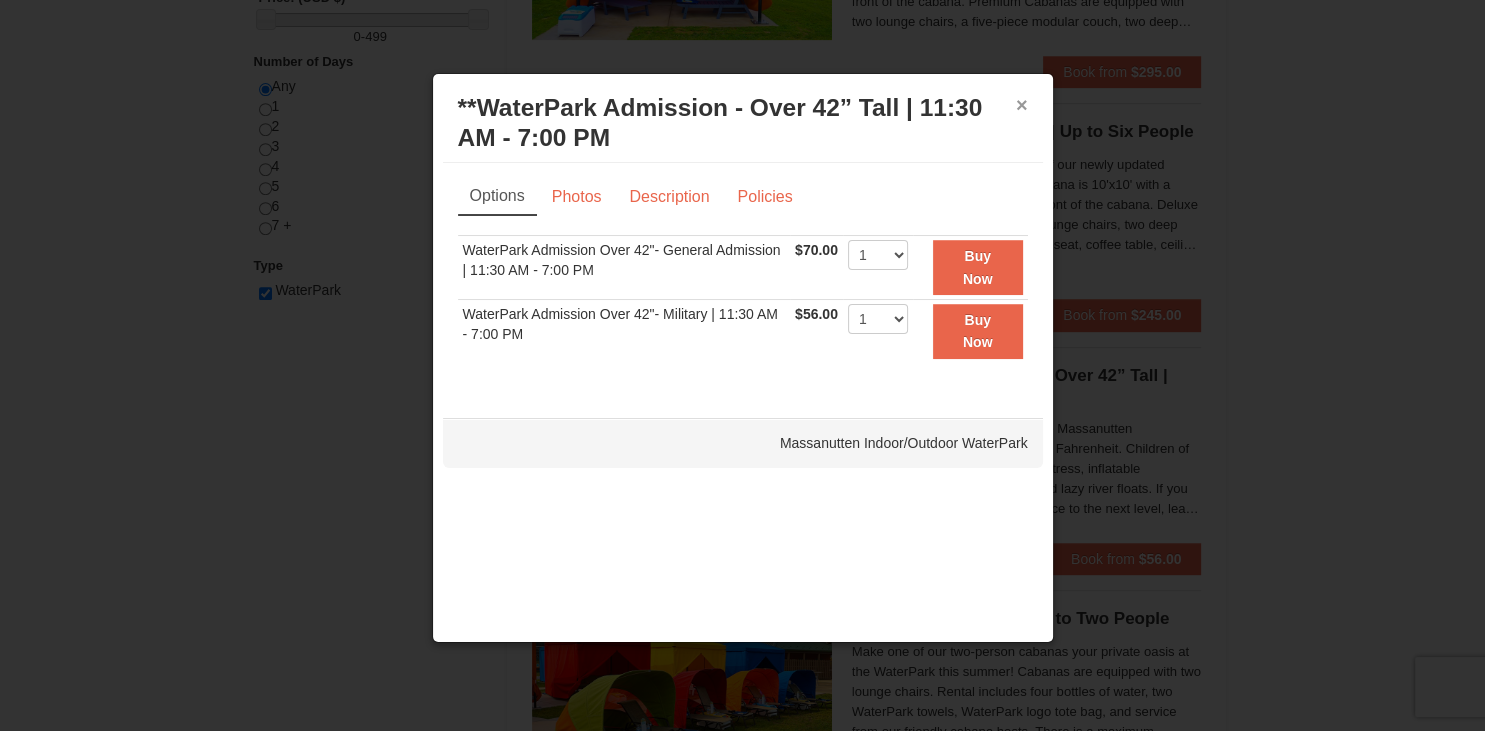 click on "×" at bounding box center [1022, 105] 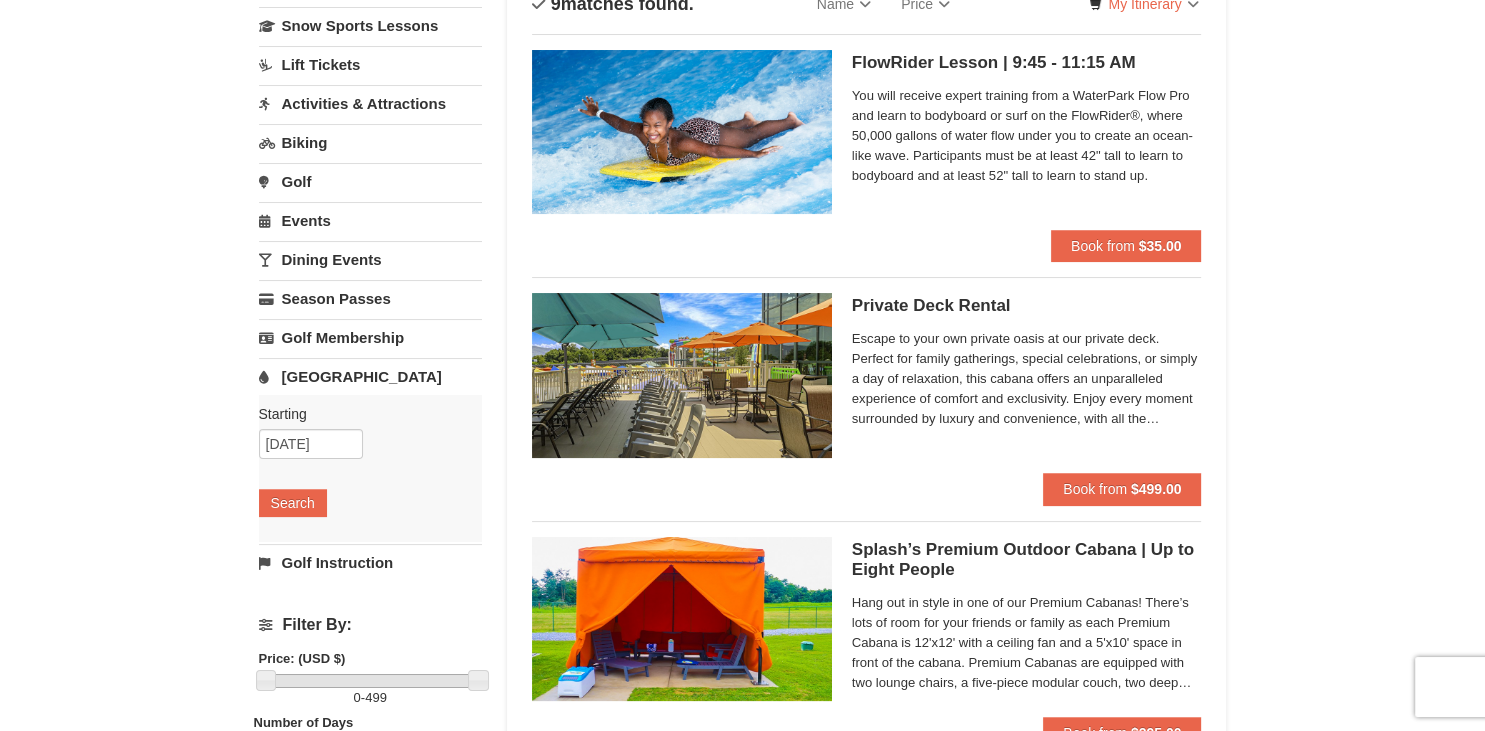 scroll, scrollTop: 158, scrollLeft: 0, axis: vertical 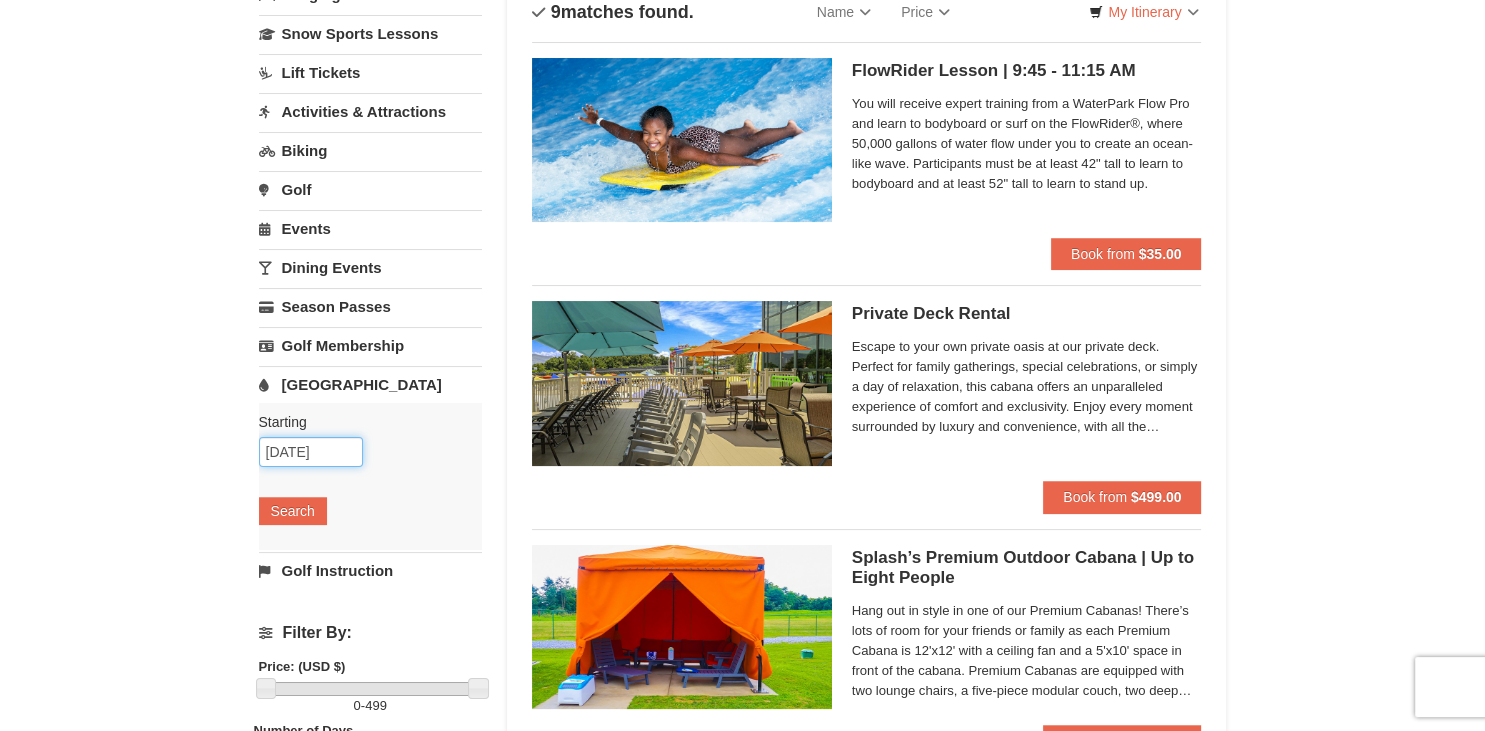 click on "07/14/2025" at bounding box center [311, 452] 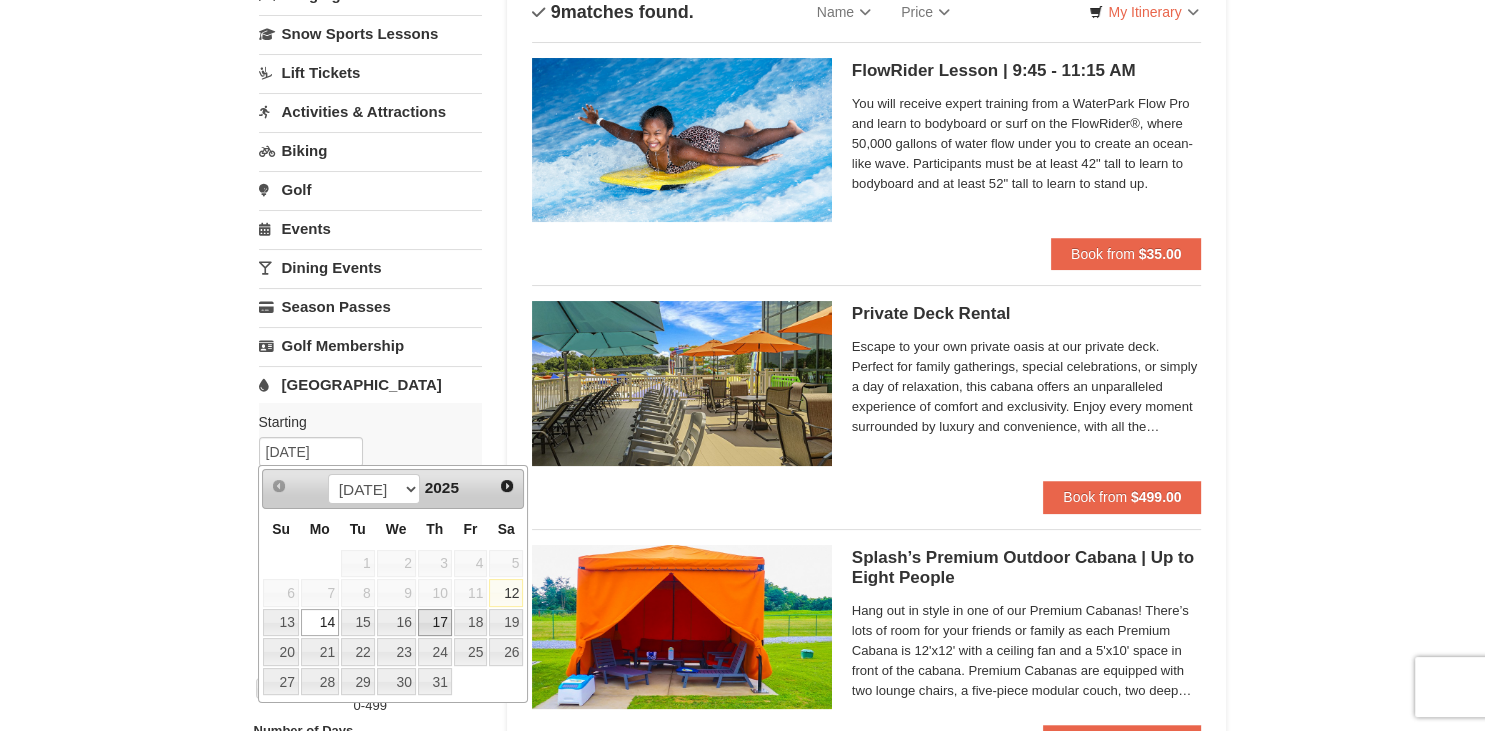 click on "17" at bounding box center (435, 623) 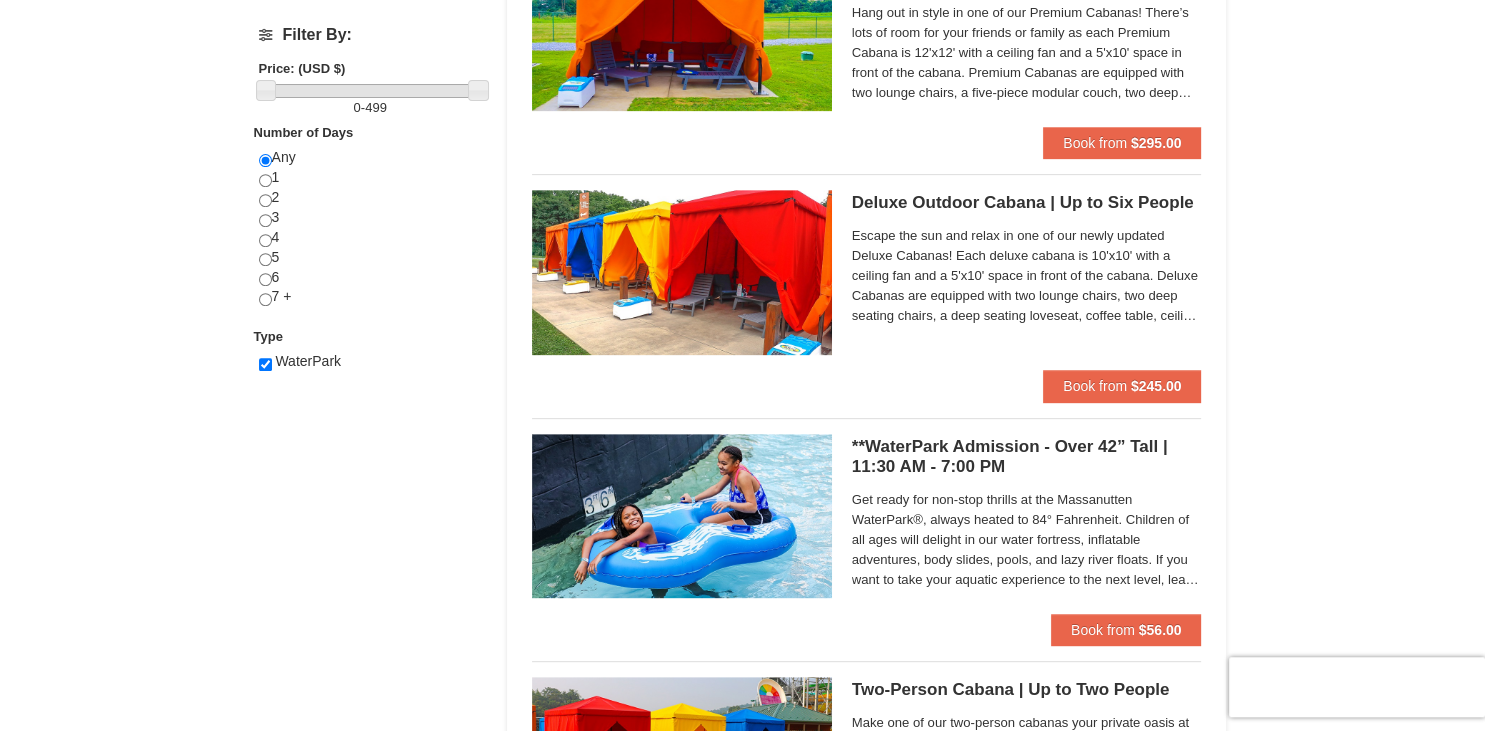 scroll, scrollTop: 756, scrollLeft: 0, axis: vertical 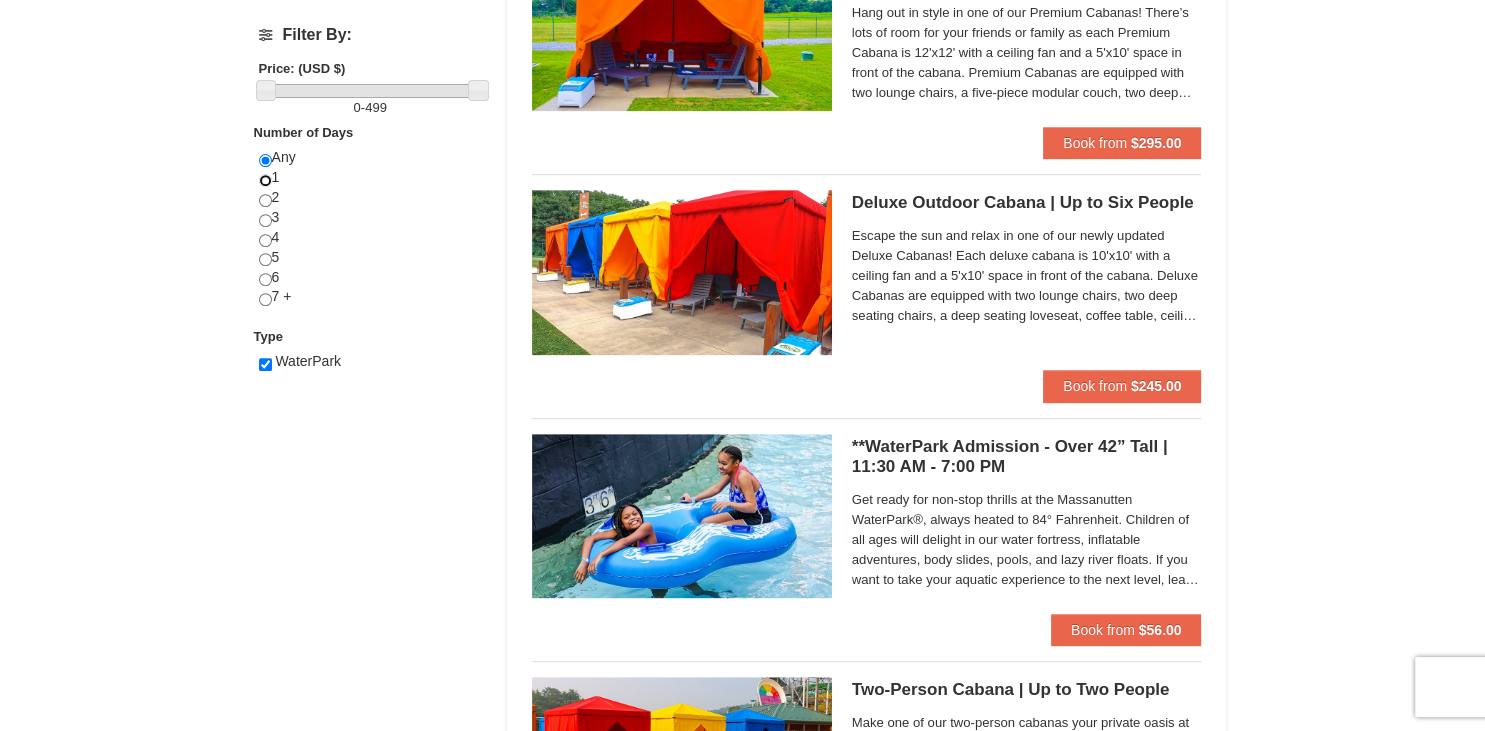 click at bounding box center [265, 180] 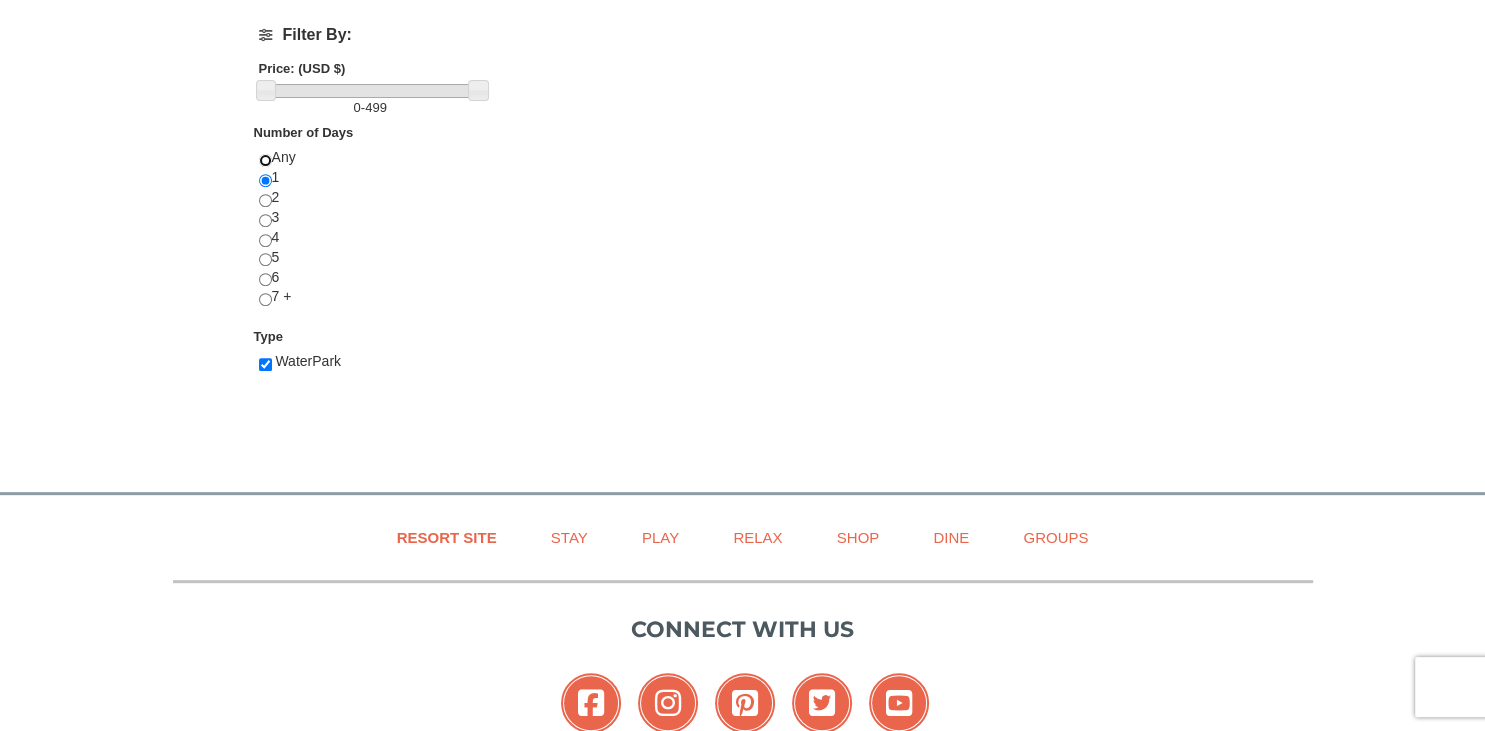 click at bounding box center [265, 160] 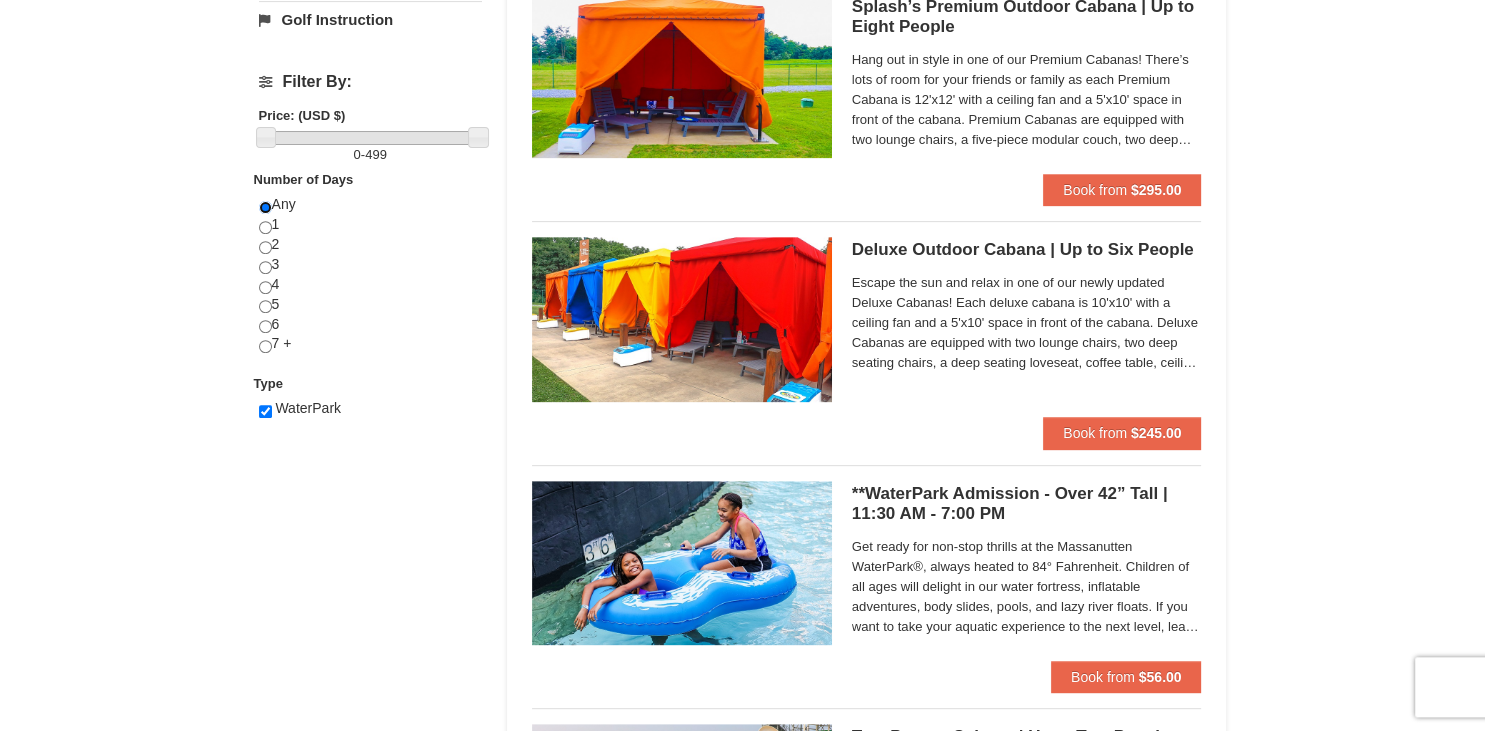 scroll, scrollTop: 704, scrollLeft: 0, axis: vertical 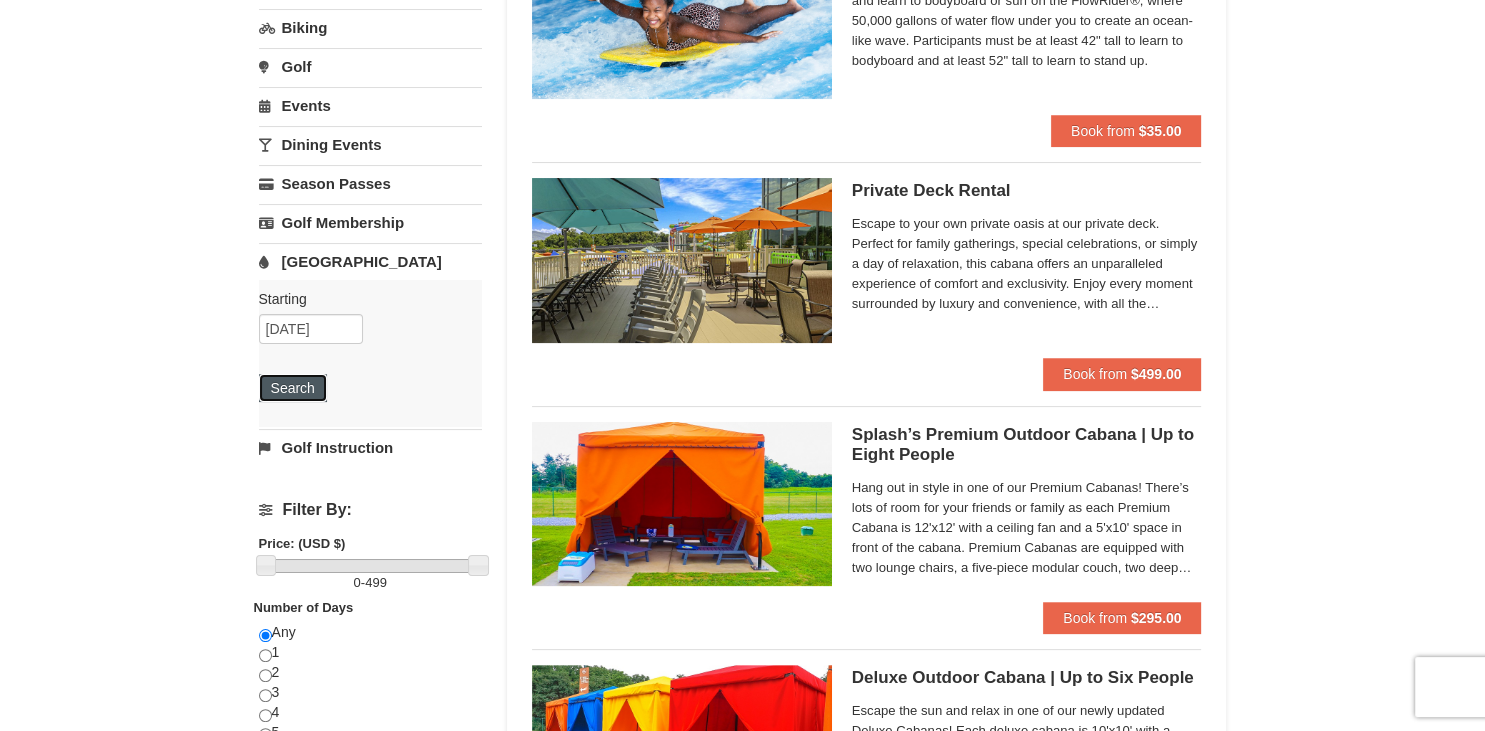 click on "Search" at bounding box center [293, 388] 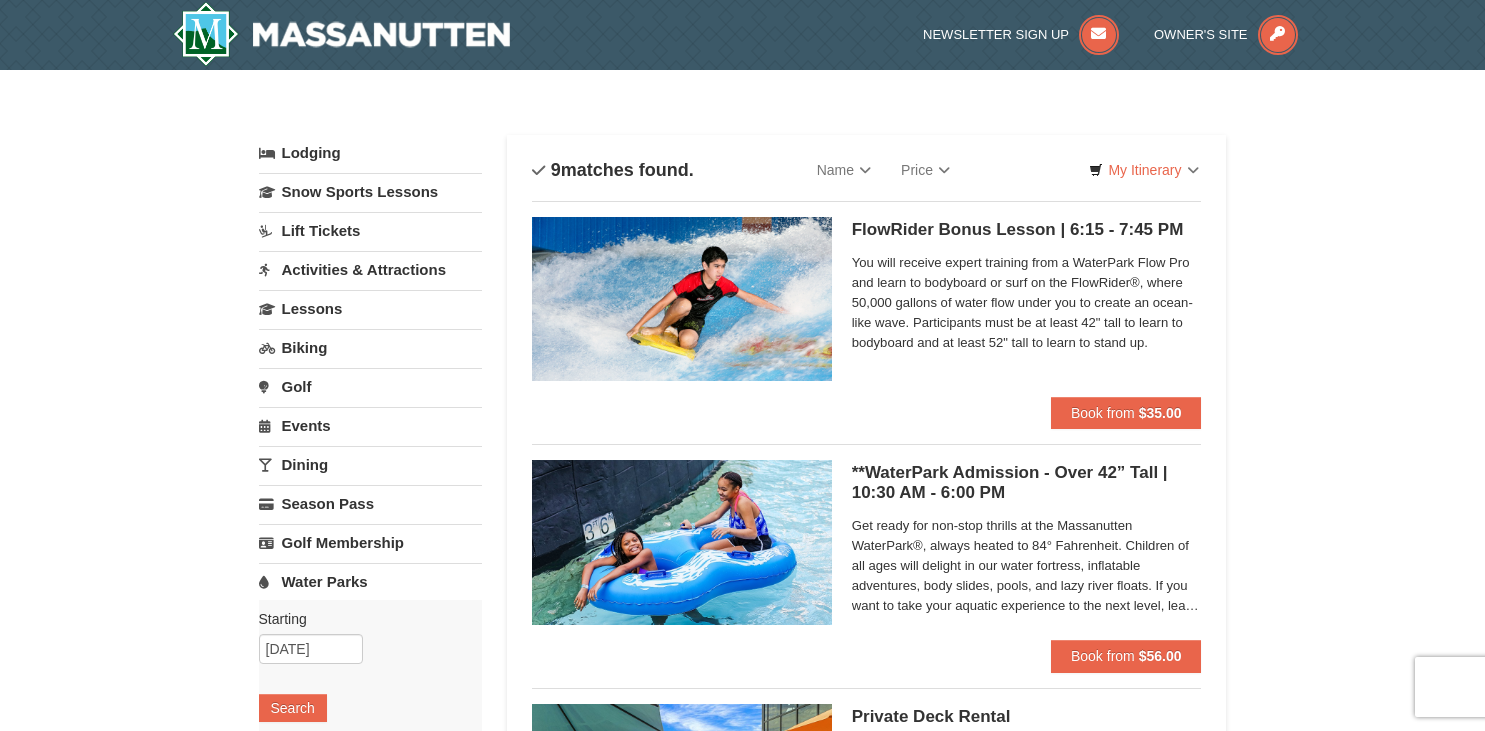 scroll, scrollTop: 0, scrollLeft: 0, axis: both 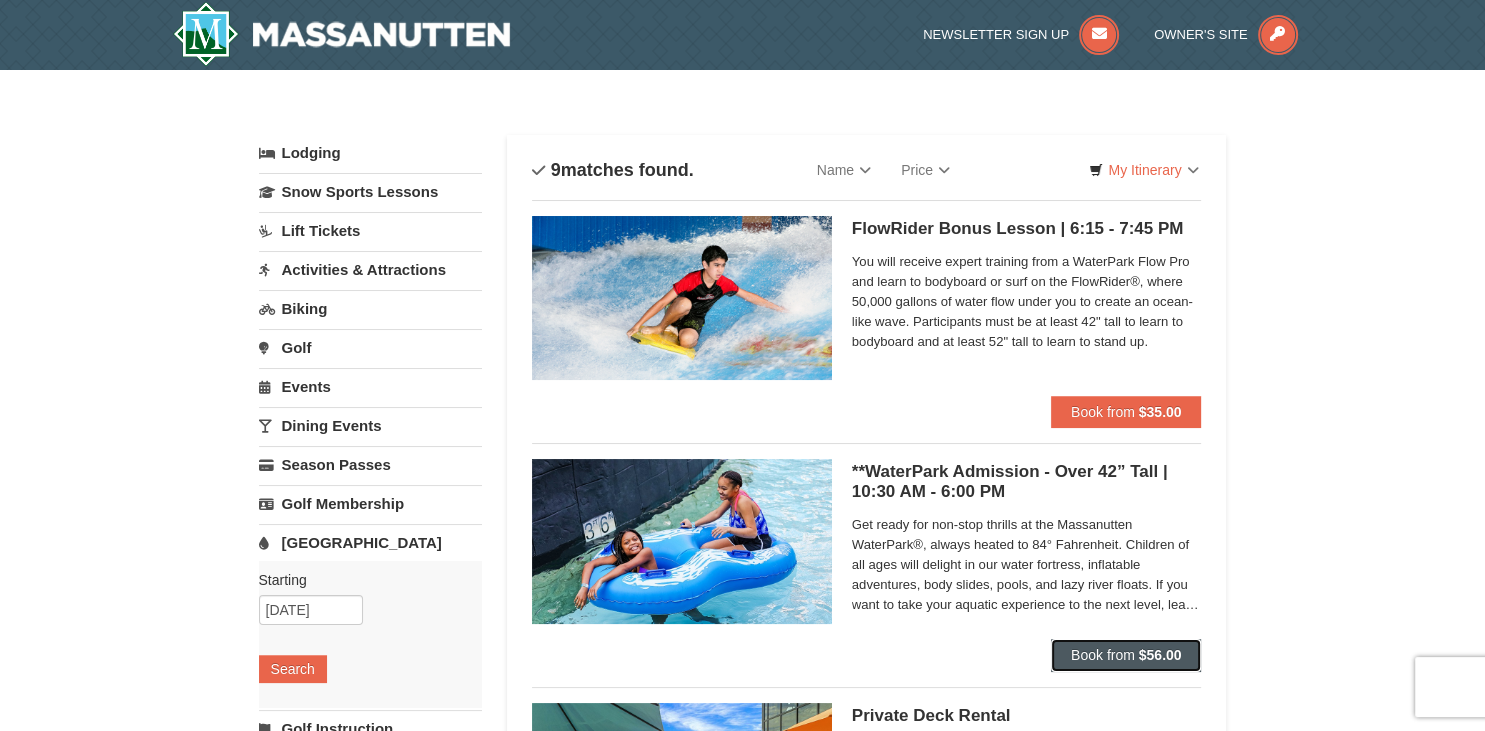 click on "Book from   $56.00" at bounding box center [1126, 655] 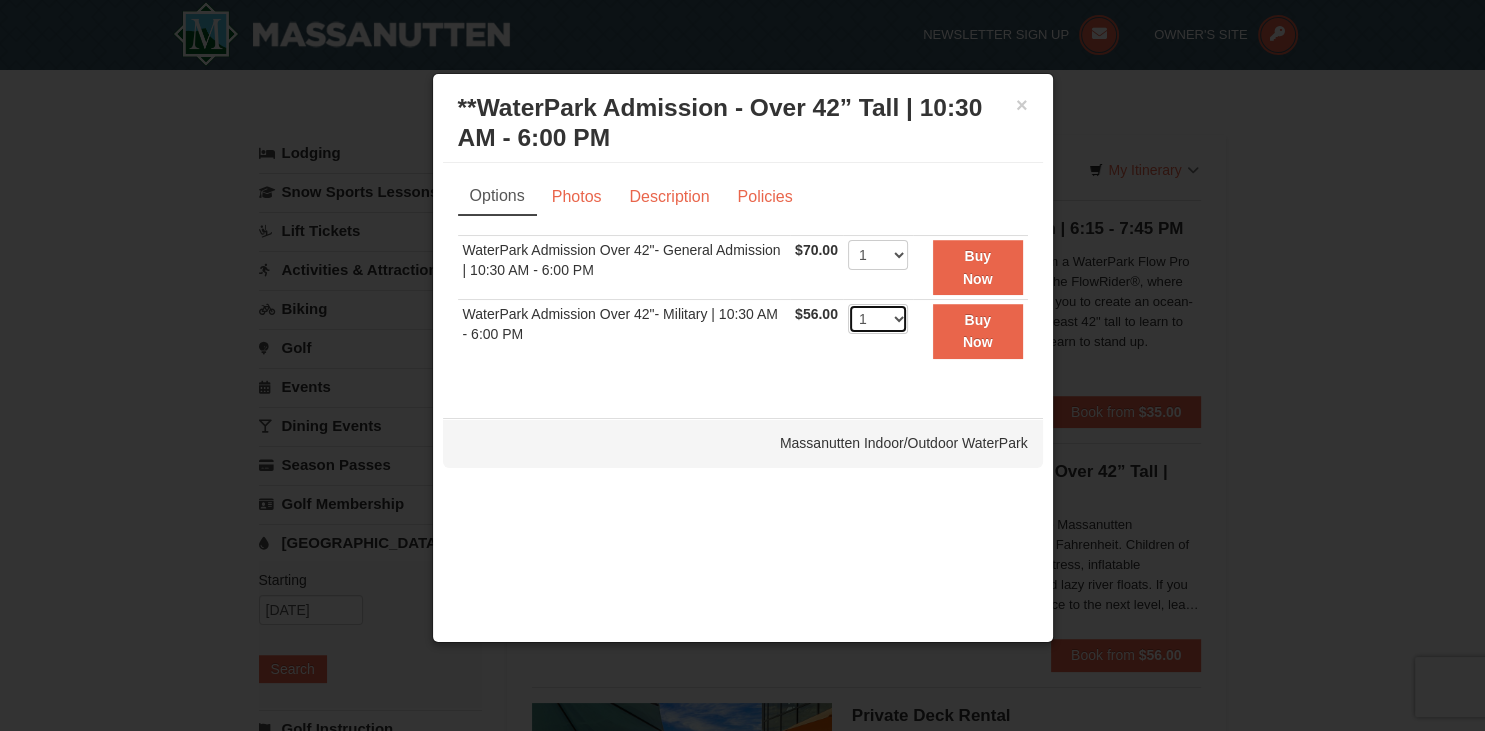 click on "1
2
3
4
5
6
7
8
9
10
11
12
13
14
15
16
17
18
19
20
21 22" at bounding box center (878, 319) 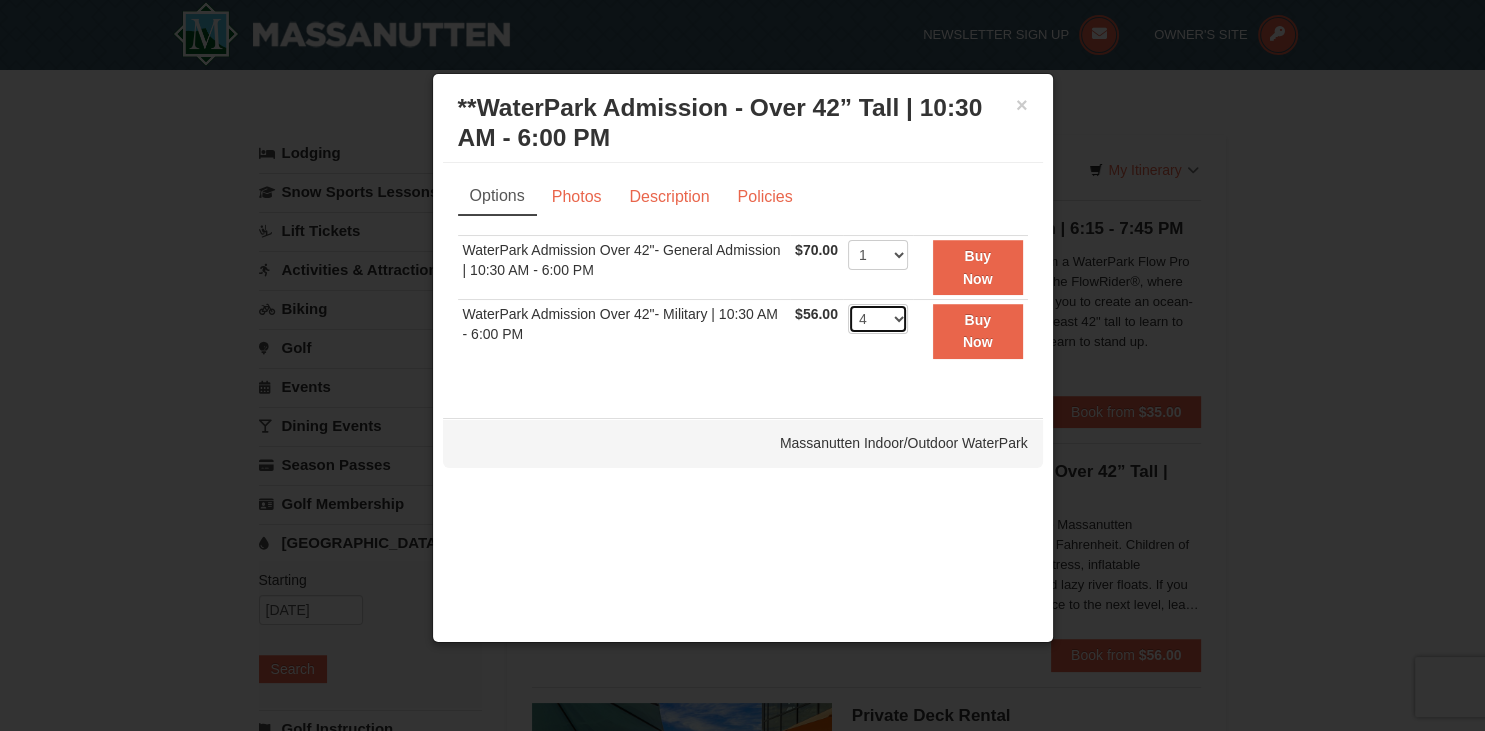 click on "4" at bounding box center [0, 0] 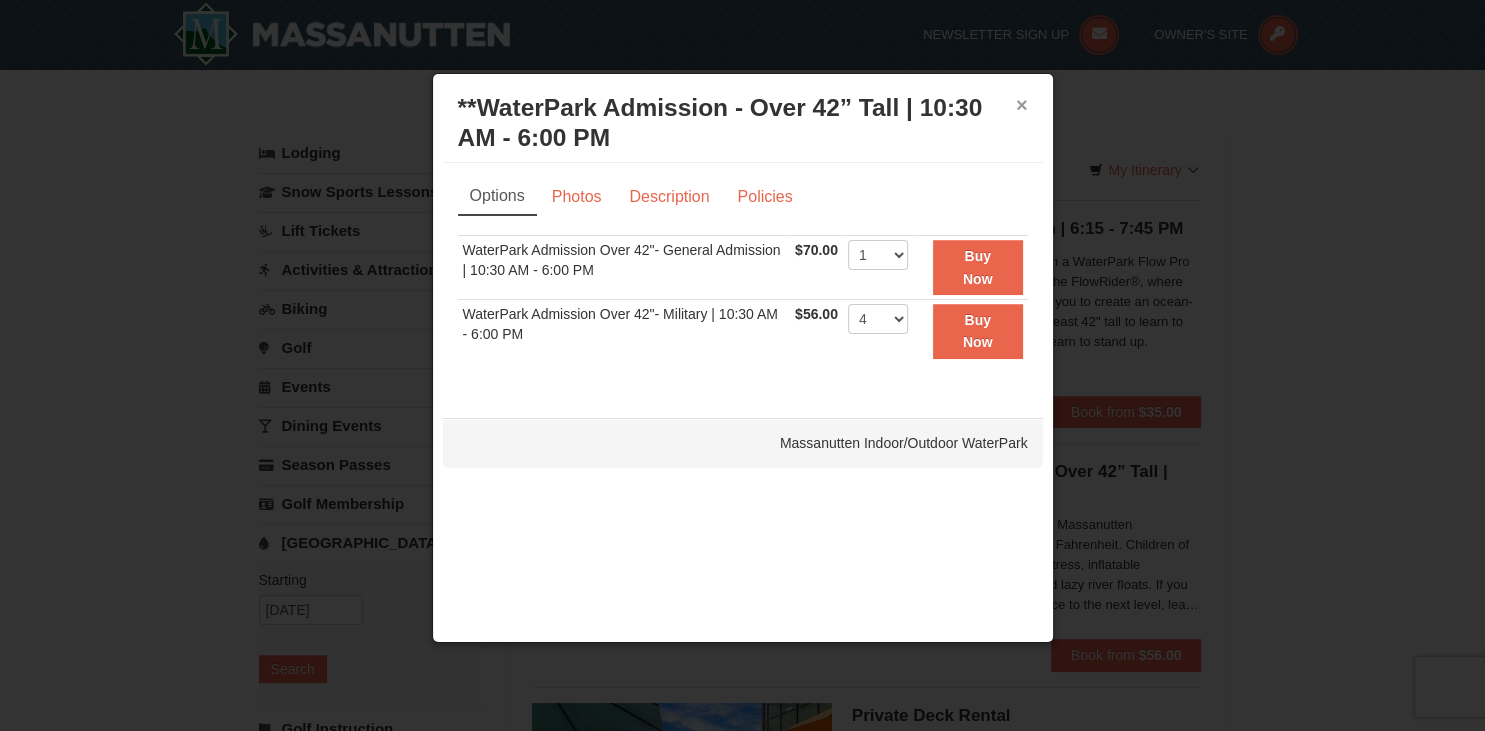click on "×" at bounding box center (1022, 105) 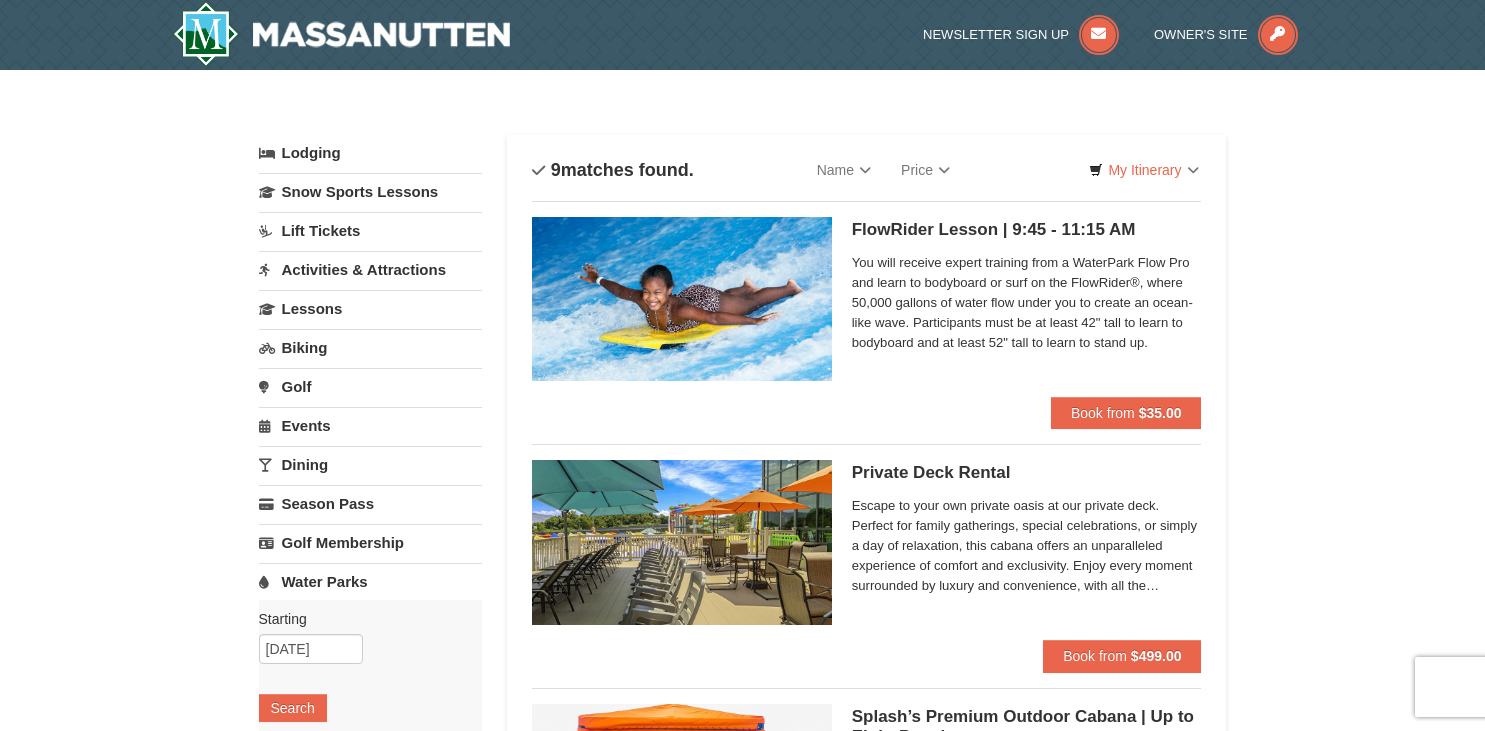 scroll, scrollTop: 282, scrollLeft: 0, axis: vertical 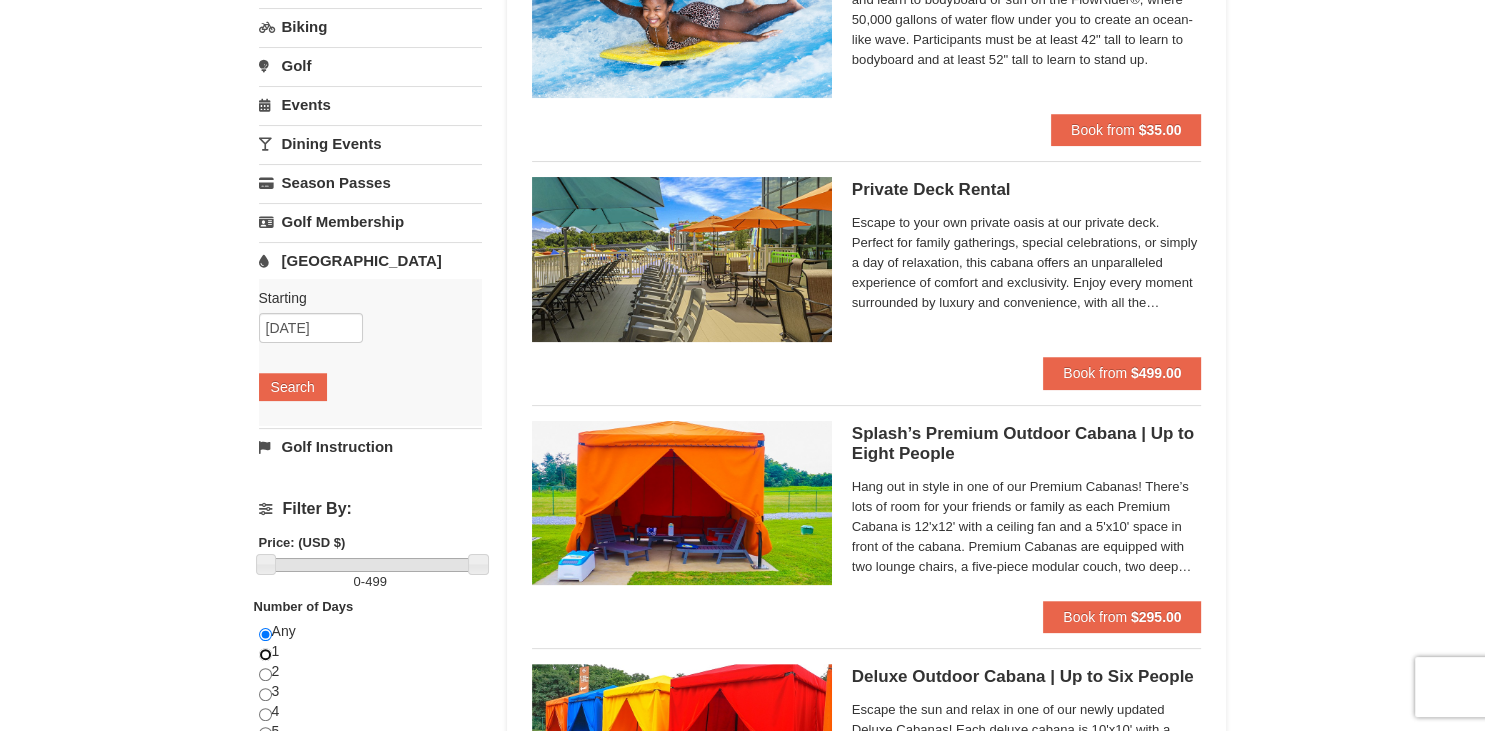 click at bounding box center [265, 654] 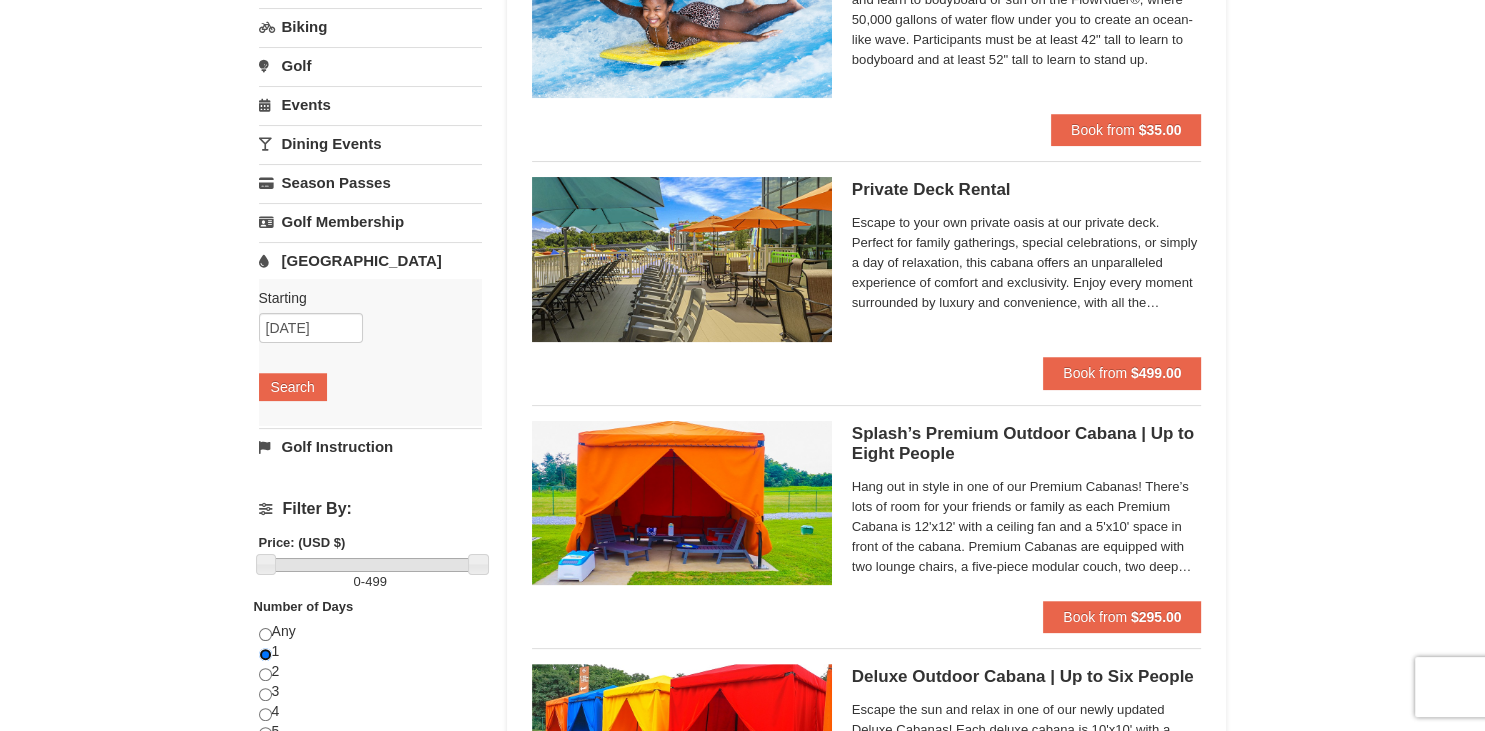 scroll, scrollTop: 746, scrollLeft: 0, axis: vertical 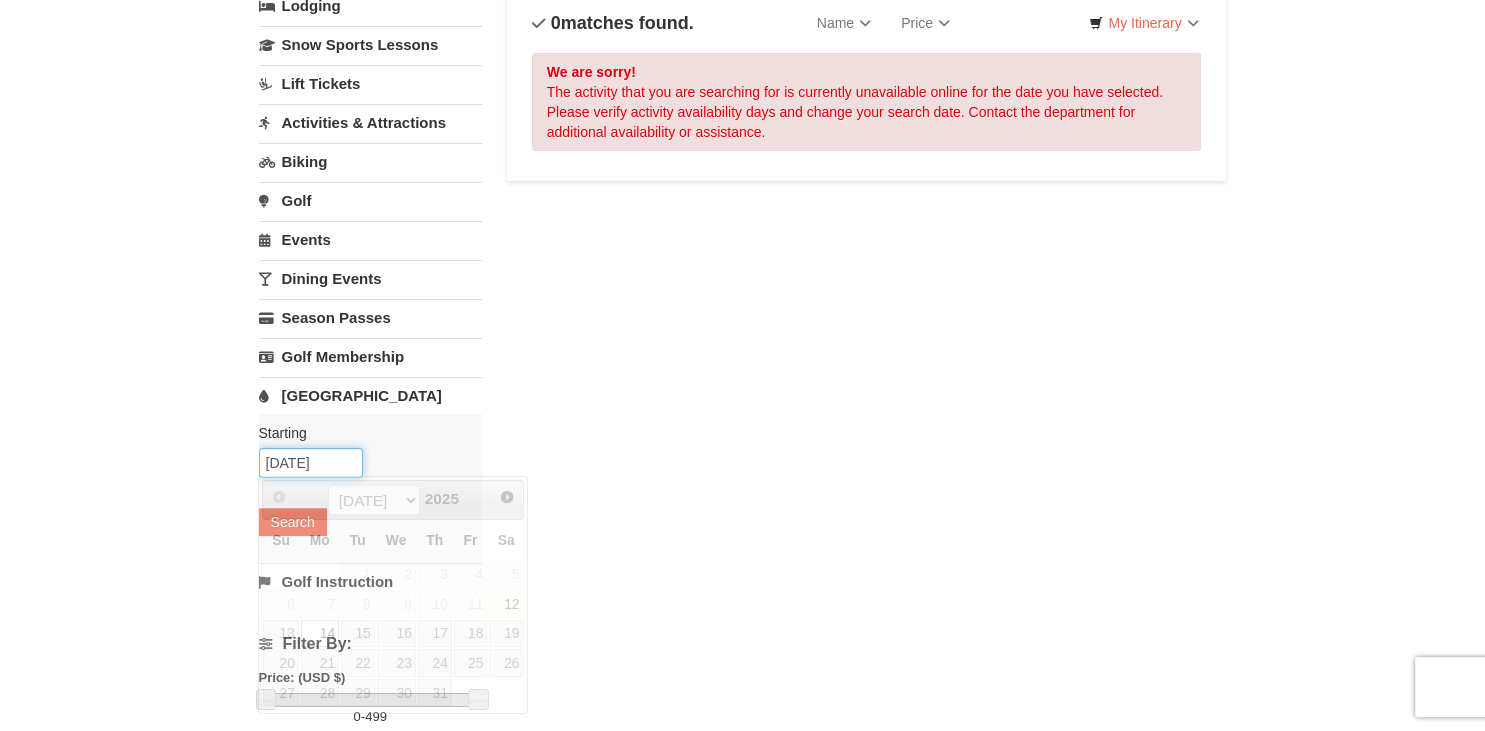 click on "[DATE]" at bounding box center (311, 463) 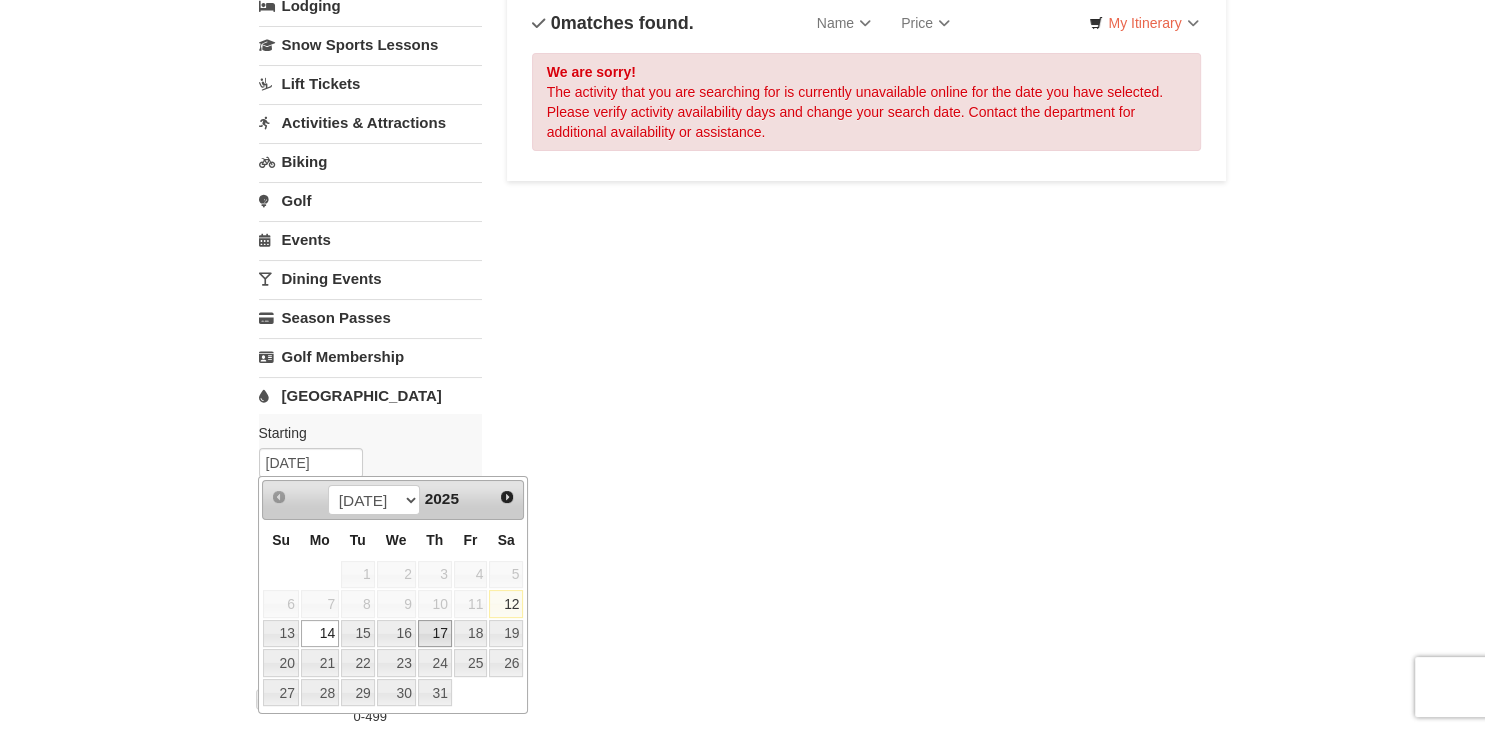 click on "17" at bounding box center (435, 634) 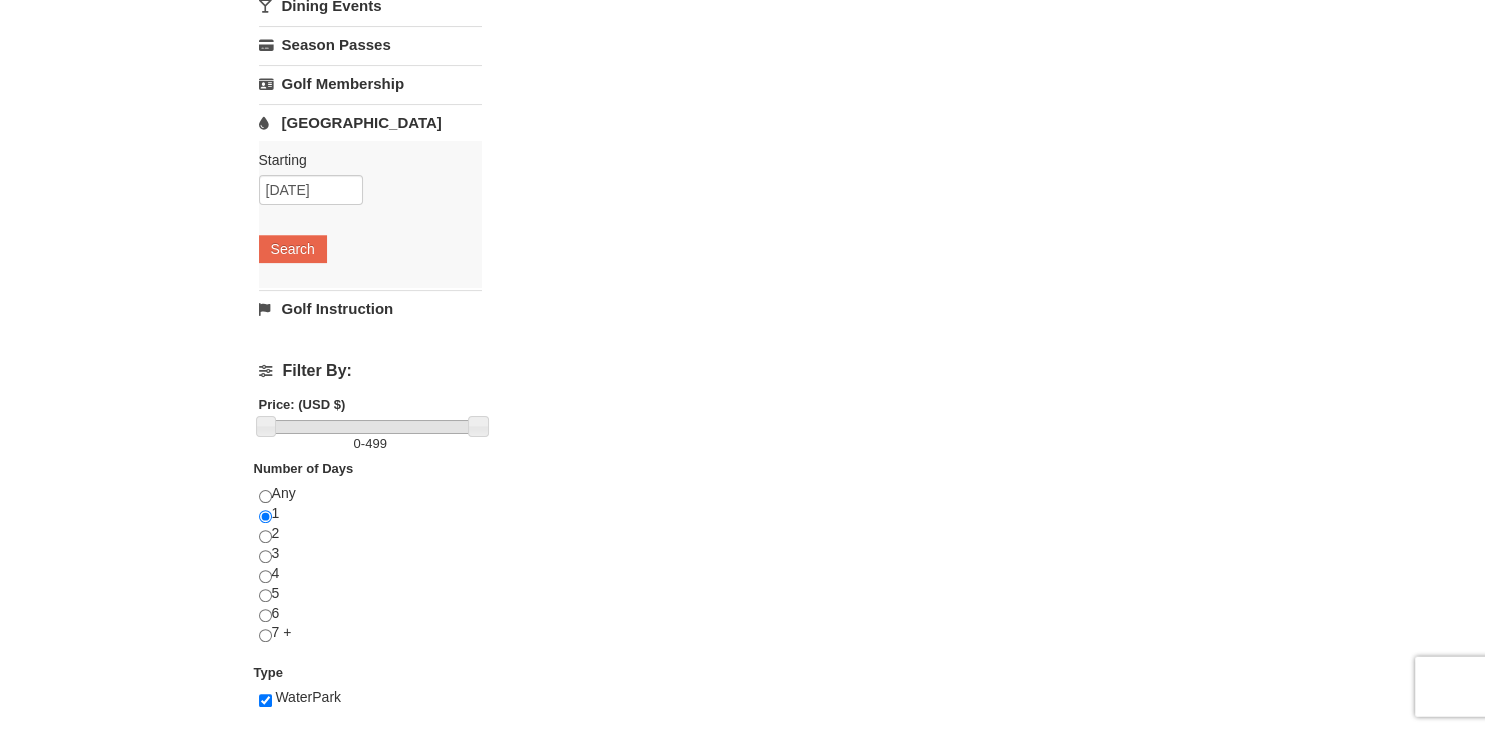 scroll, scrollTop: 429, scrollLeft: 0, axis: vertical 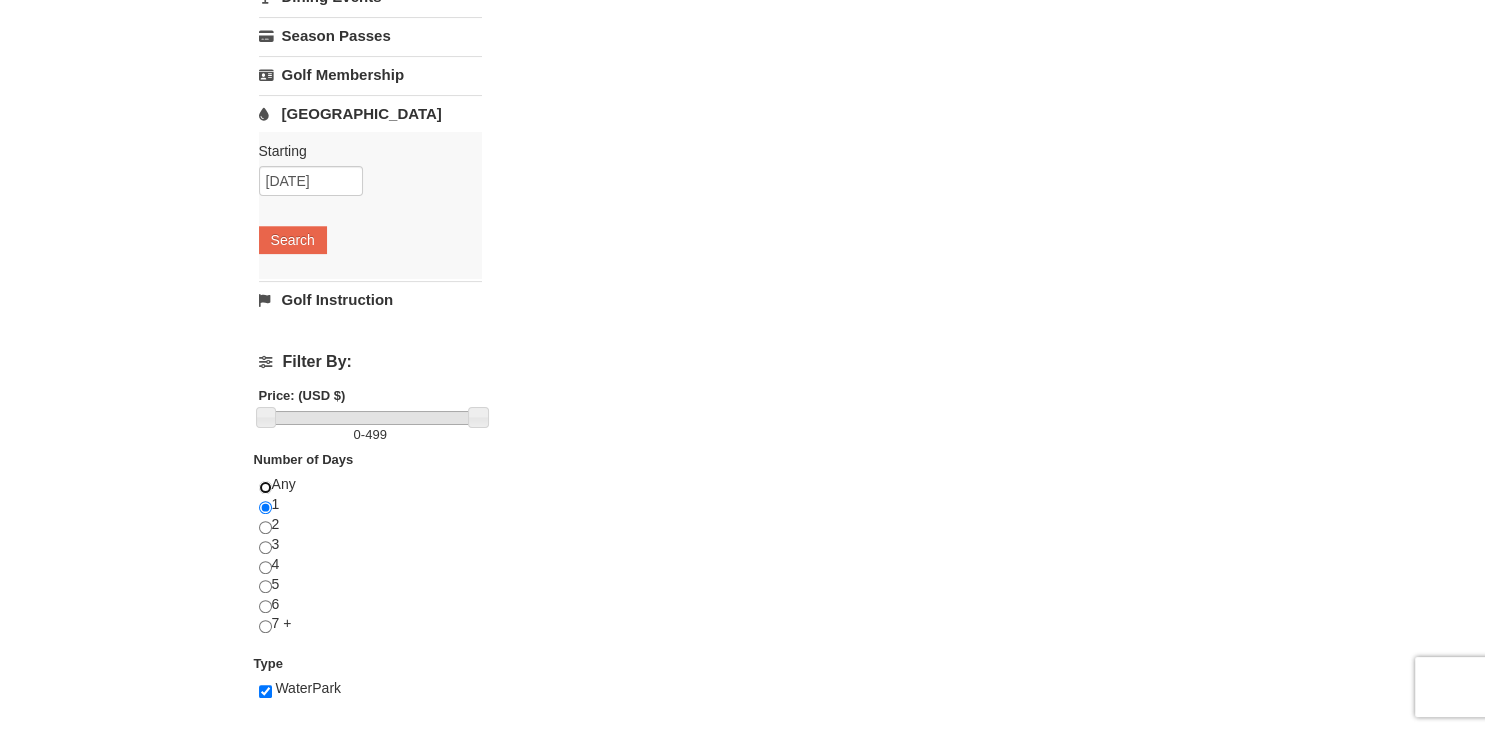 click at bounding box center (265, 487) 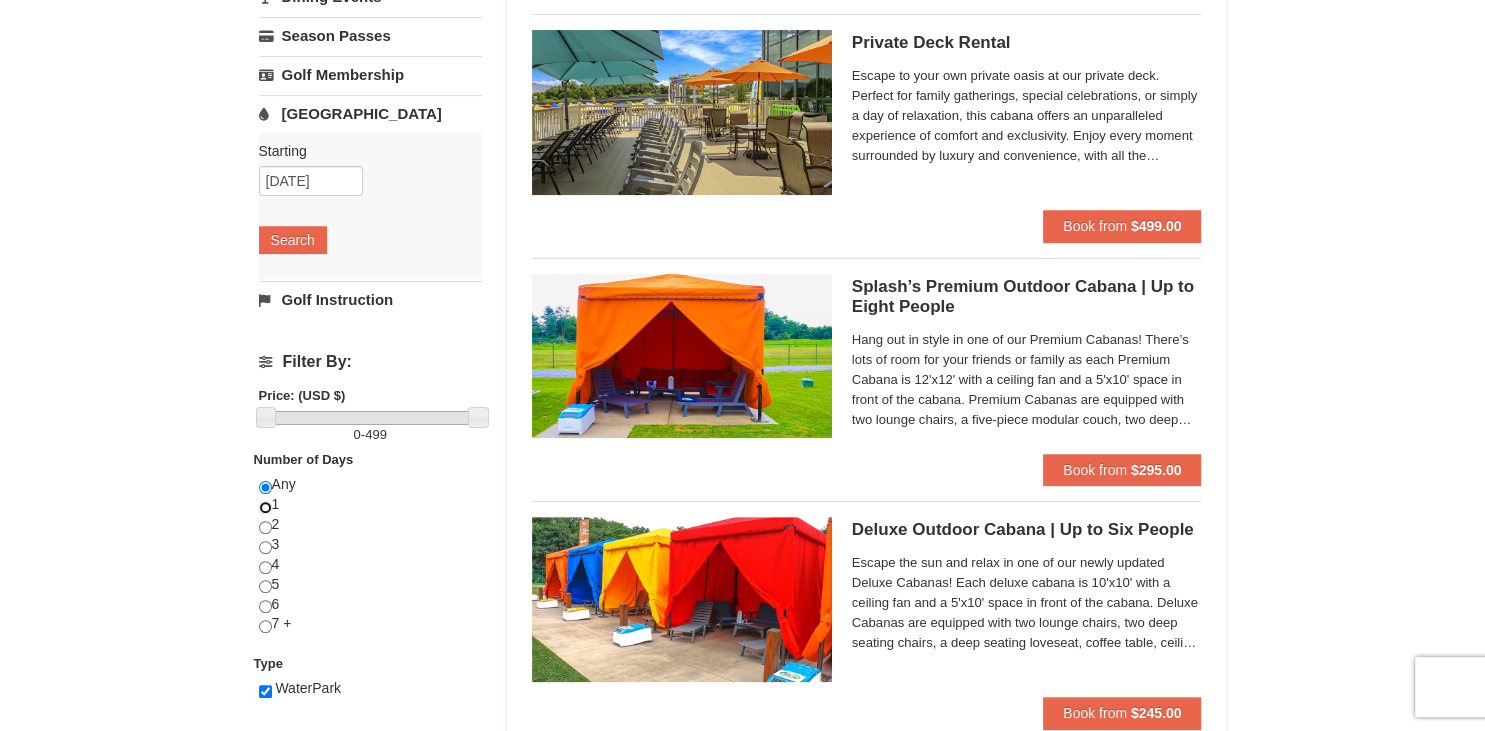 click at bounding box center [265, 507] 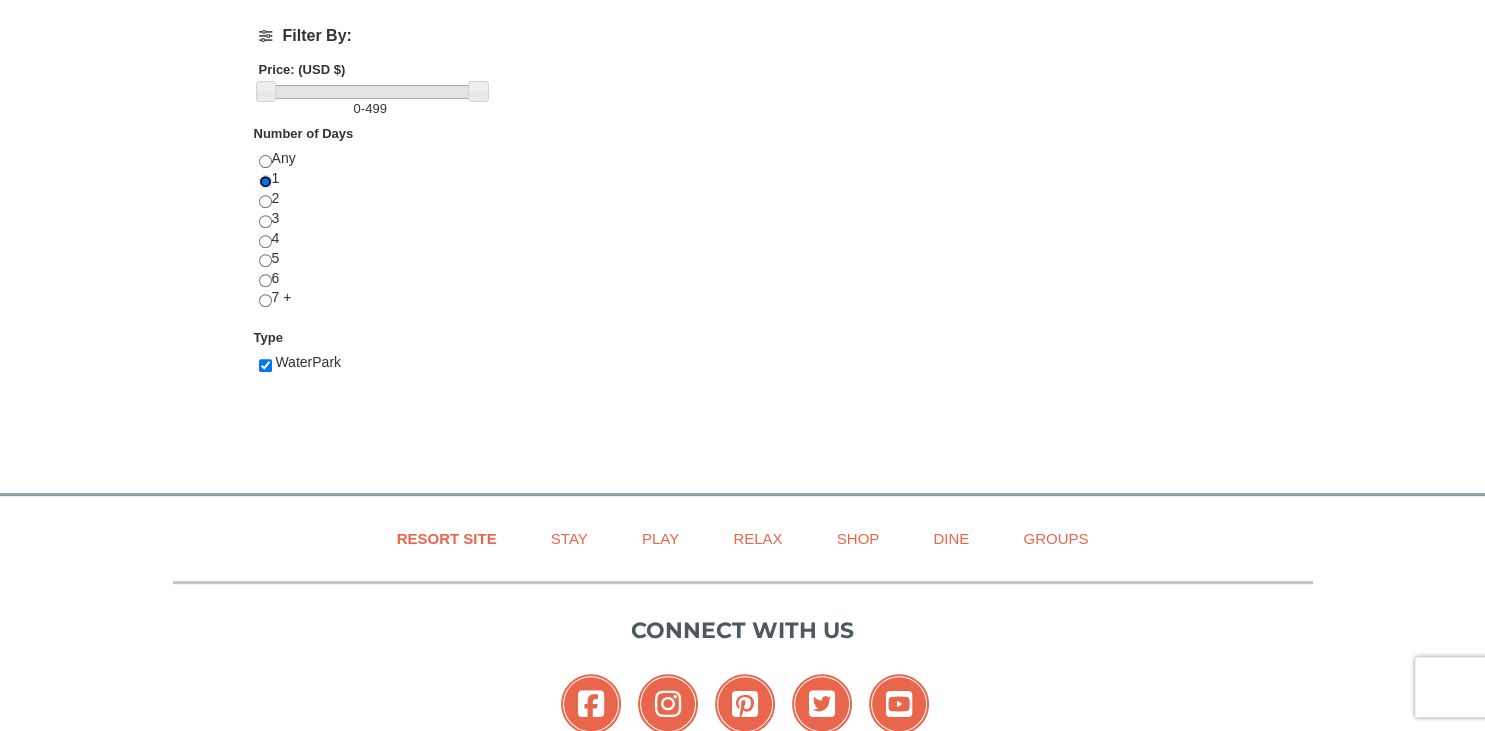 scroll, scrollTop: 763, scrollLeft: 0, axis: vertical 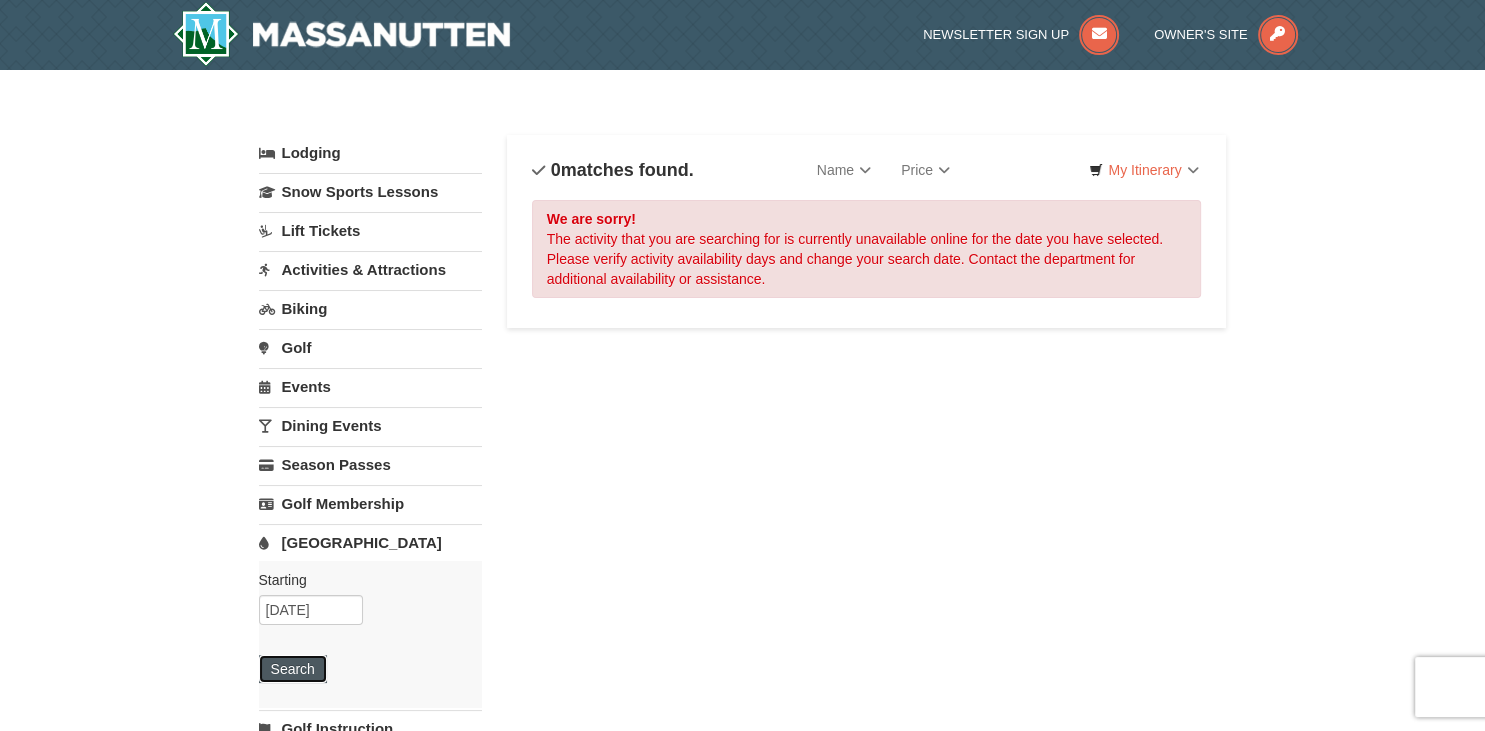 click on "Search" at bounding box center (293, 669) 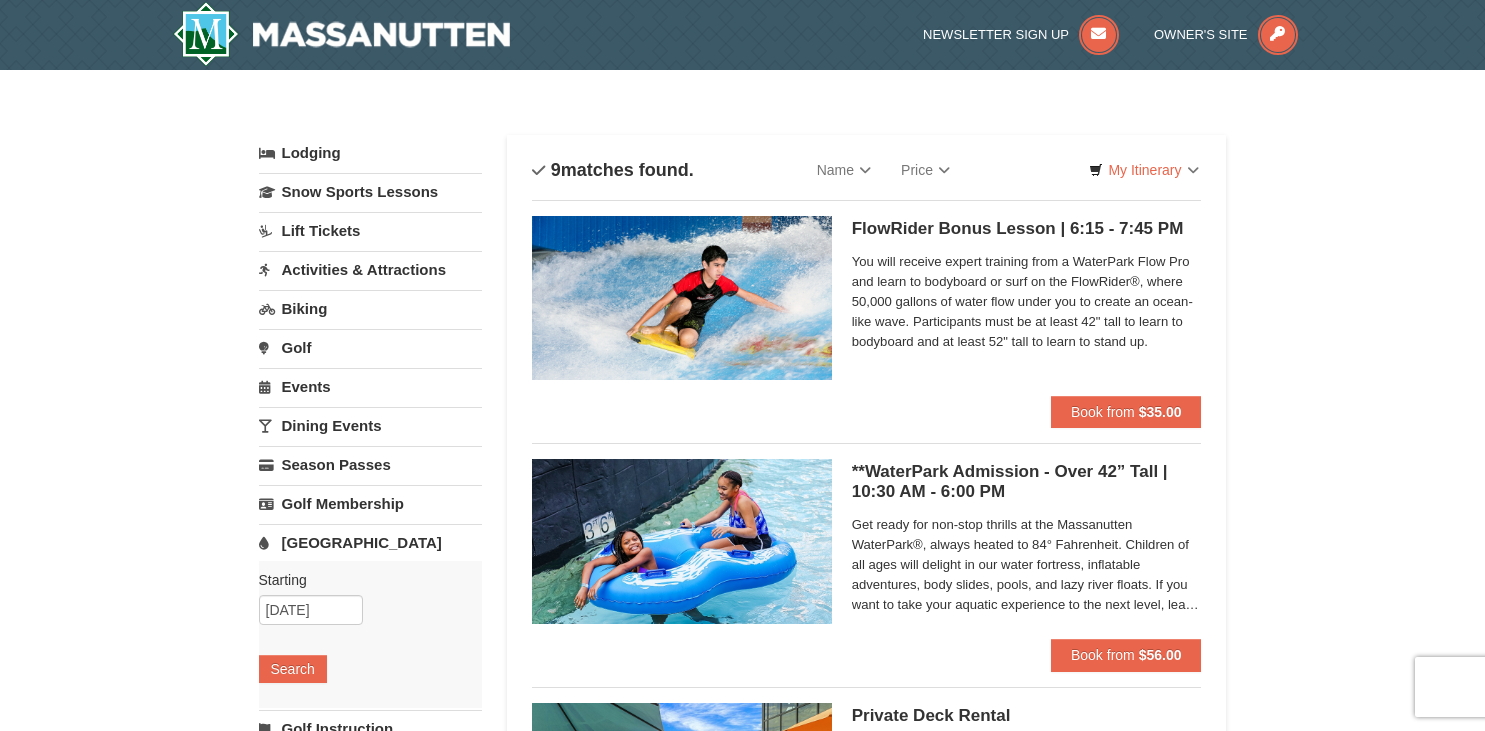 scroll, scrollTop: 0, scrollLeft: 0, axis: both 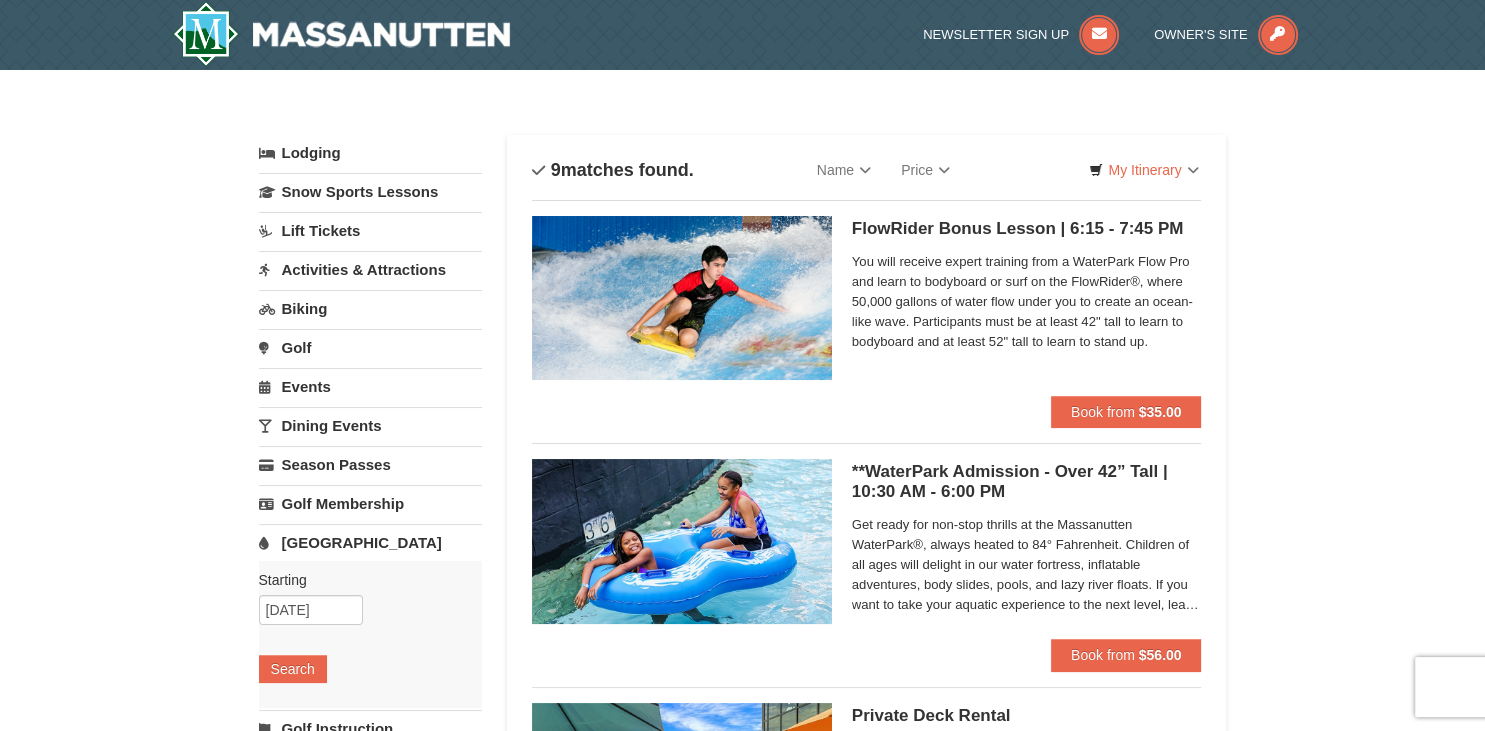 click on "Get ready for non-stop thrills at the Massanutten WaterPark®, always heated to 84° Fahrenheit. Children of all ages will delight in our water fortress, inflatable adventures, body slides, pools, and lazy river floats. If you want to take your aquatic experience to the next level, learn how to surf on our FlowRider® Endless Wave. No matter what adventure you choose, you’ll be sure to meet new friends along the way! Don't forget to bring a towel." at bounding box center (1027, 565) 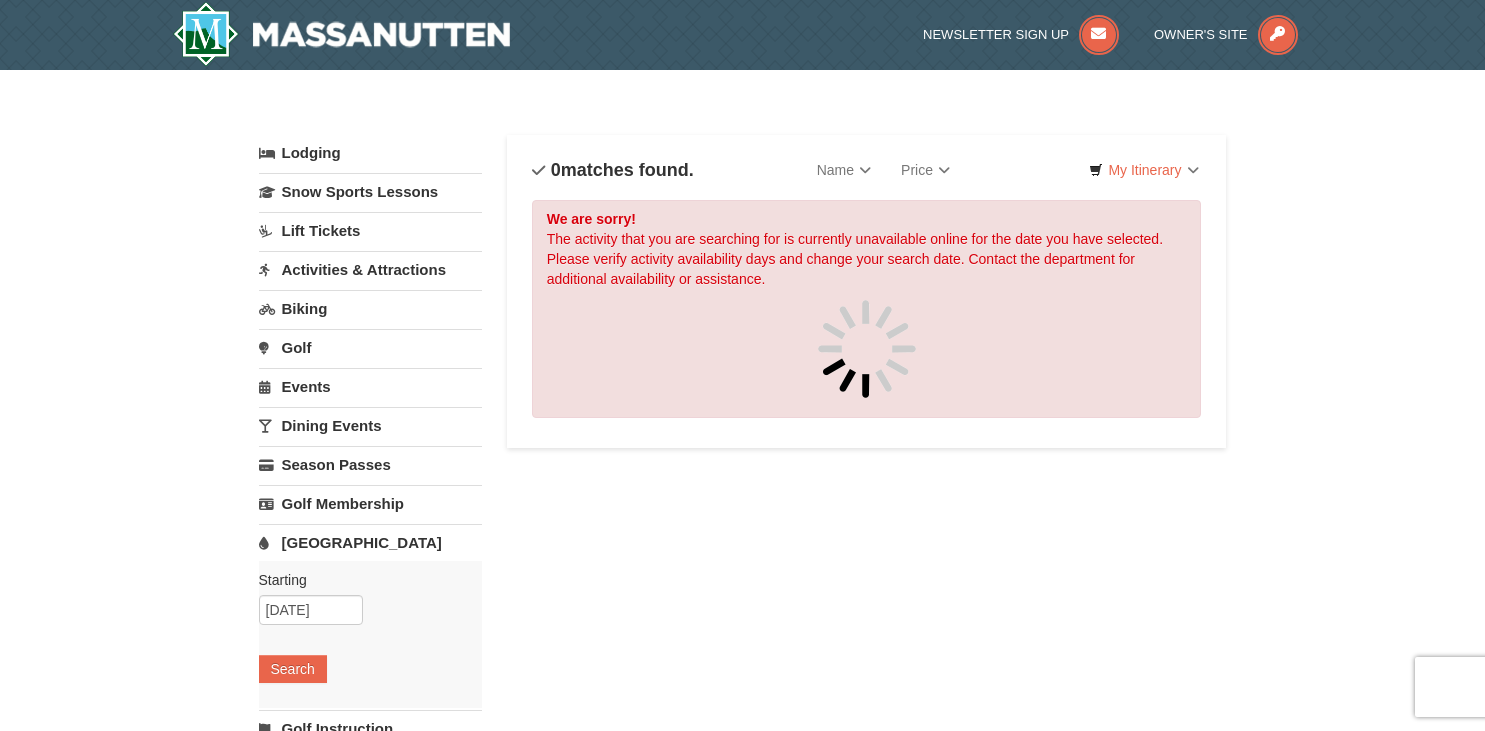 scroll, scrollTop: 0, scrollLeft: 0, axis: both 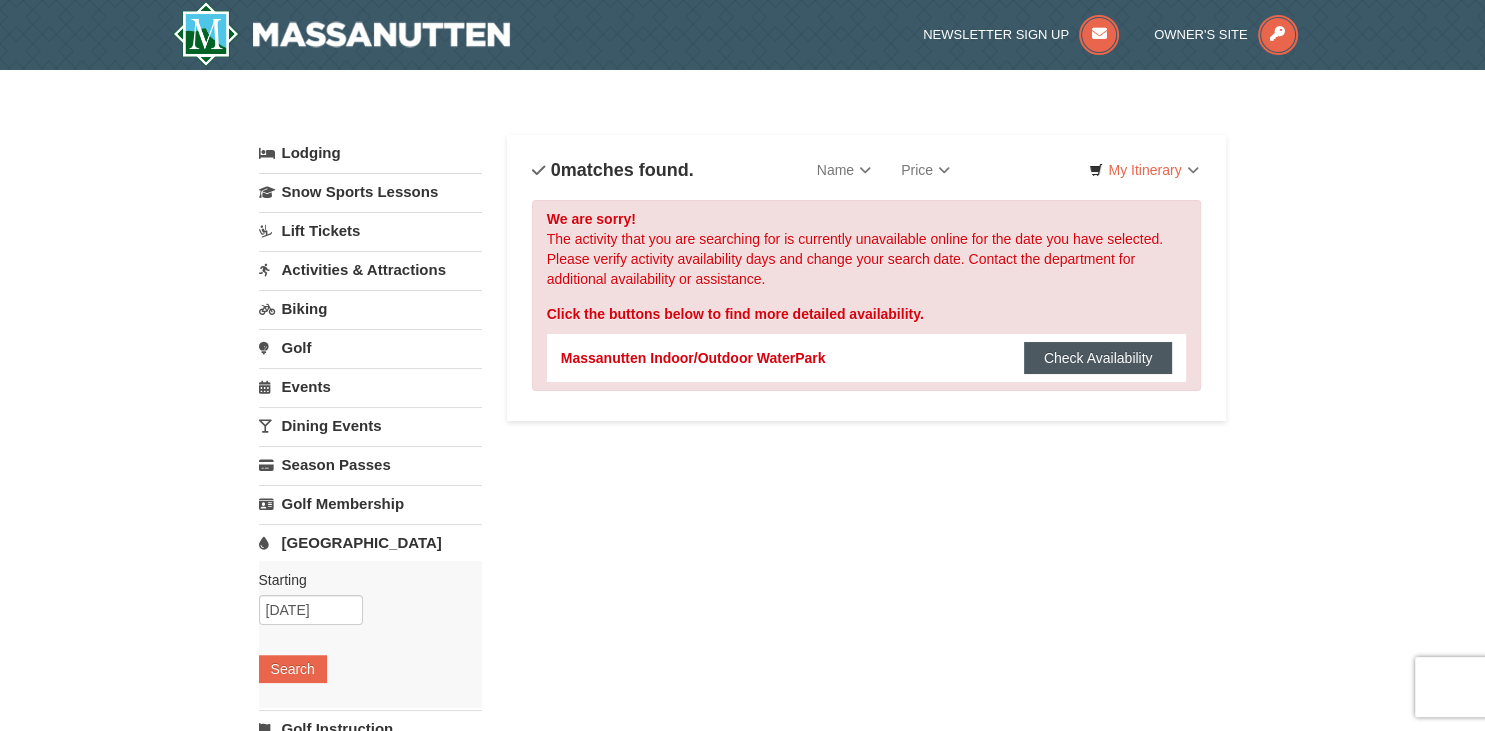 click on "Check Availability" at bounding box center (1098, 358) 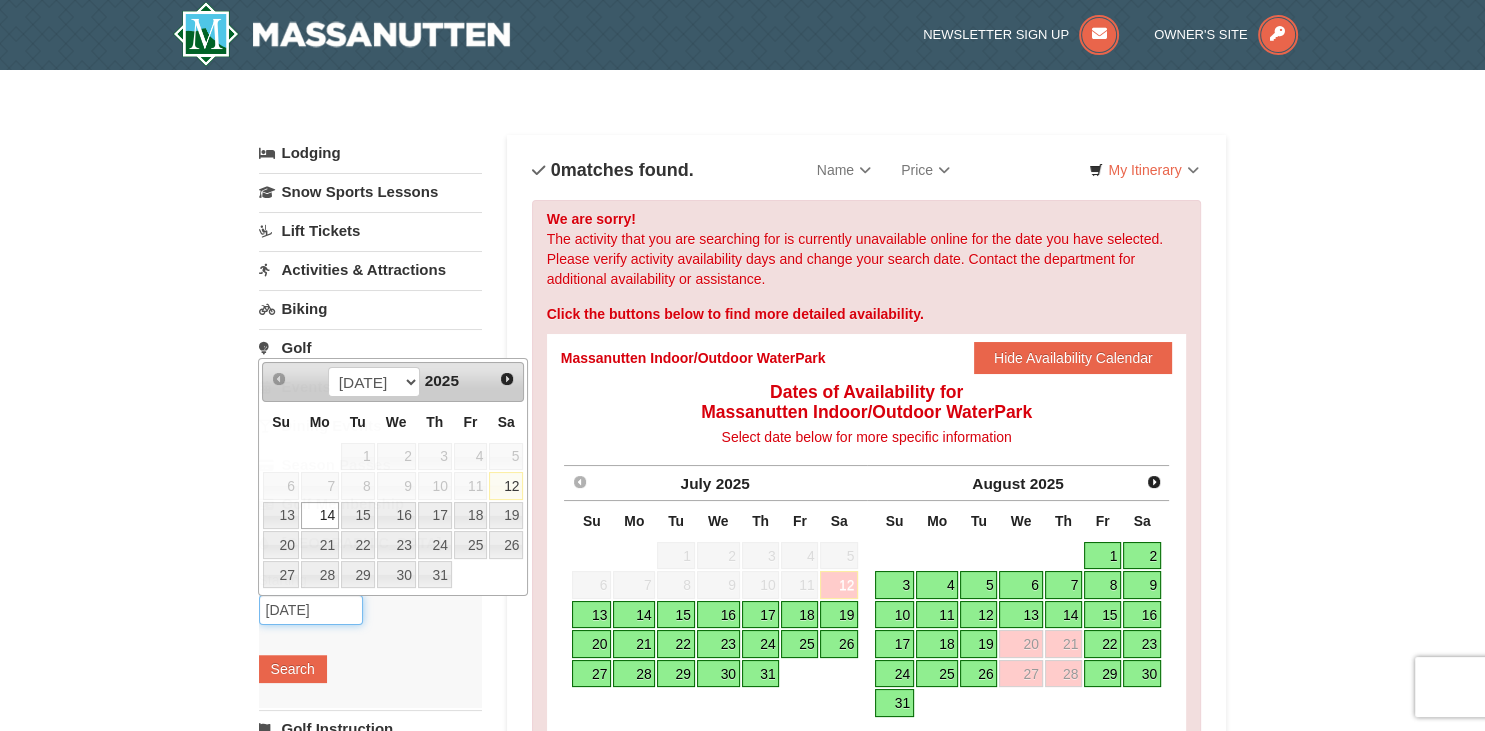 click on "[DATE]" at bounding box center [311, 610] 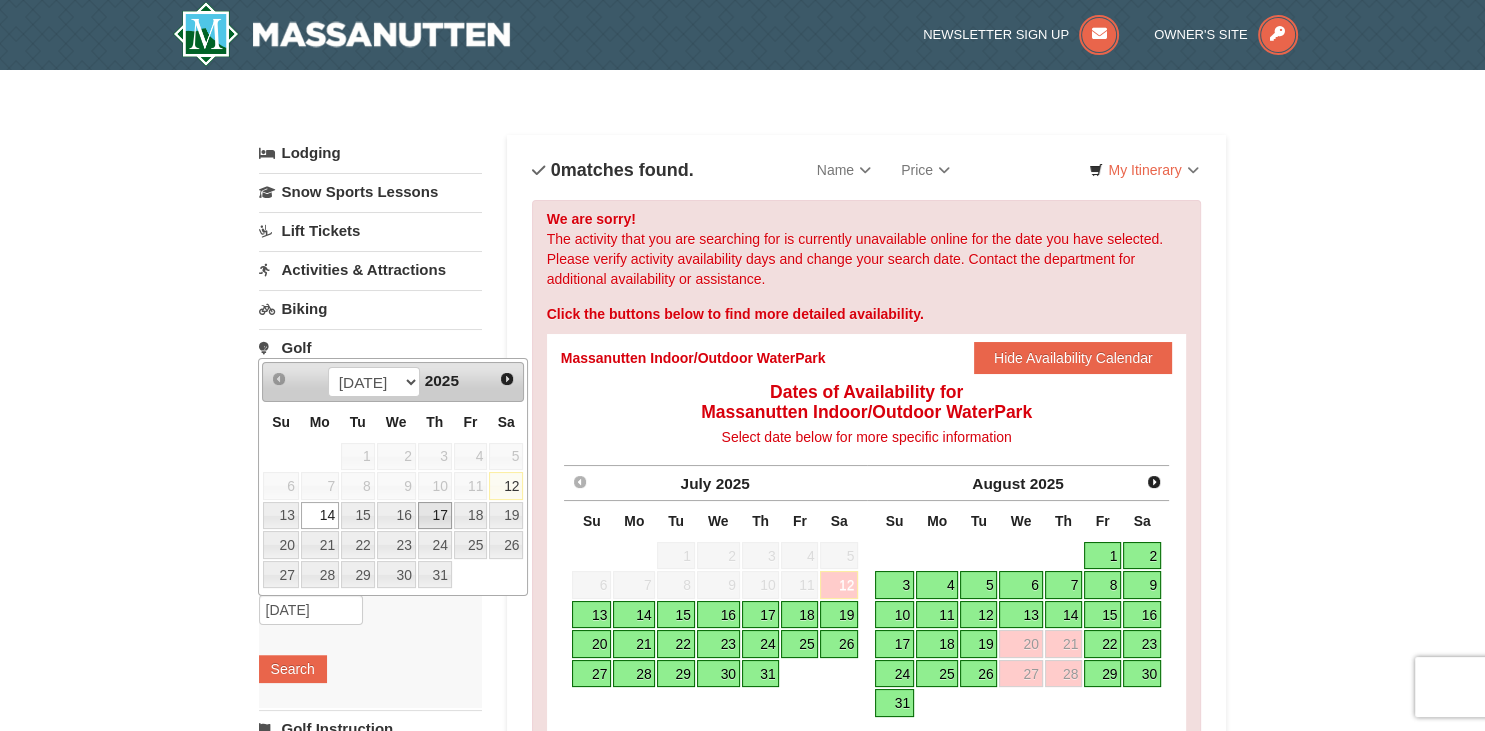 click on "17" at bounding box center [435, 516] 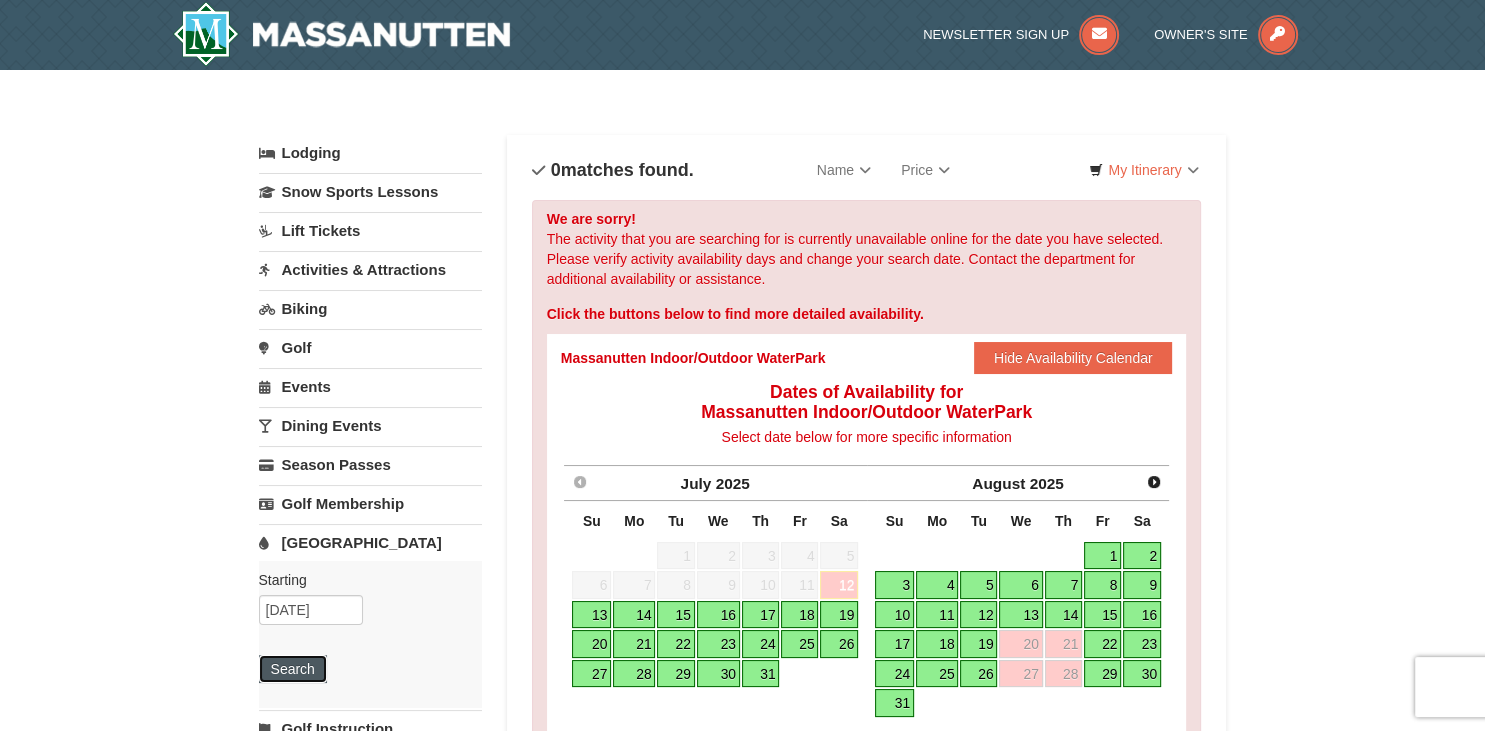 click on "Search" at bounding box center [293, 669] 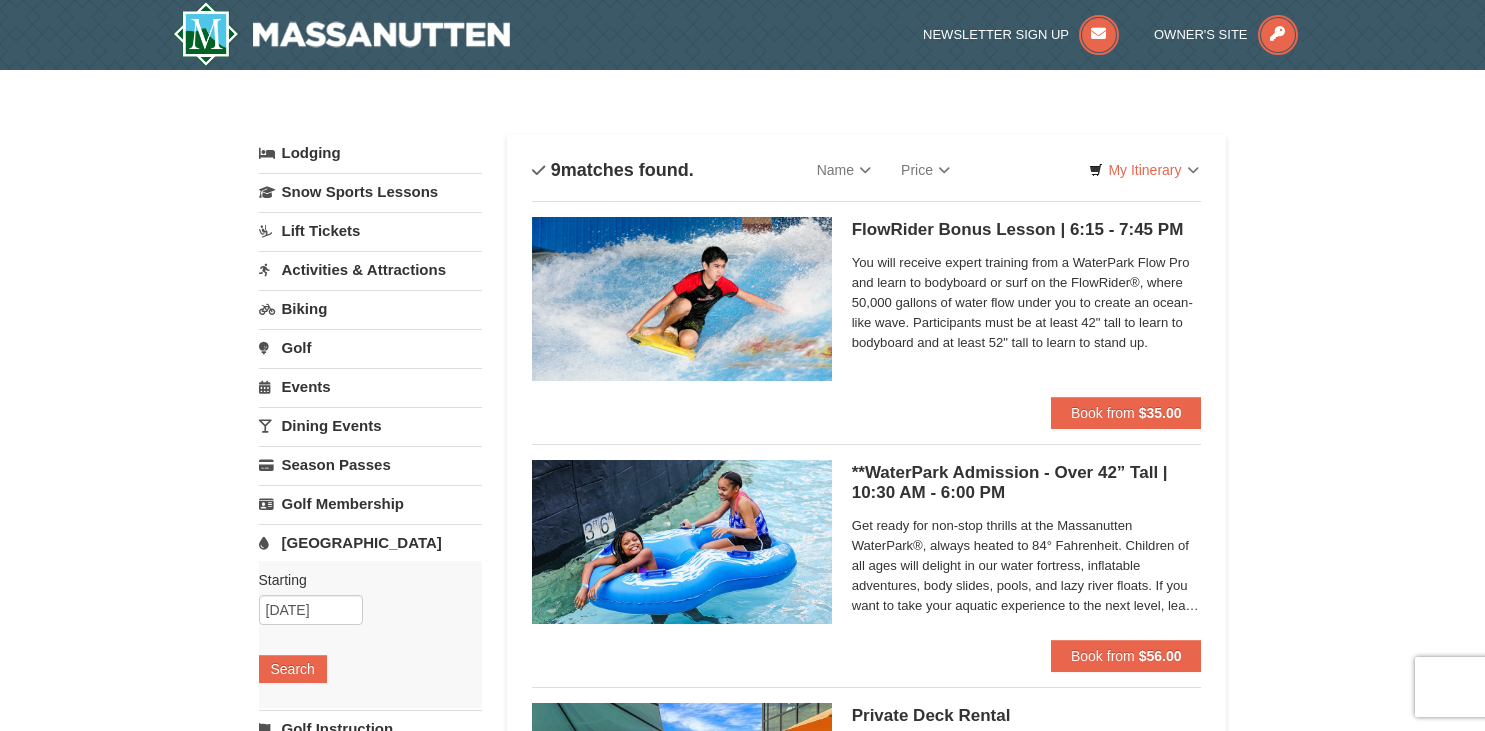 scroll, scrollTop: 0, scrollLeft: 0, axis: both 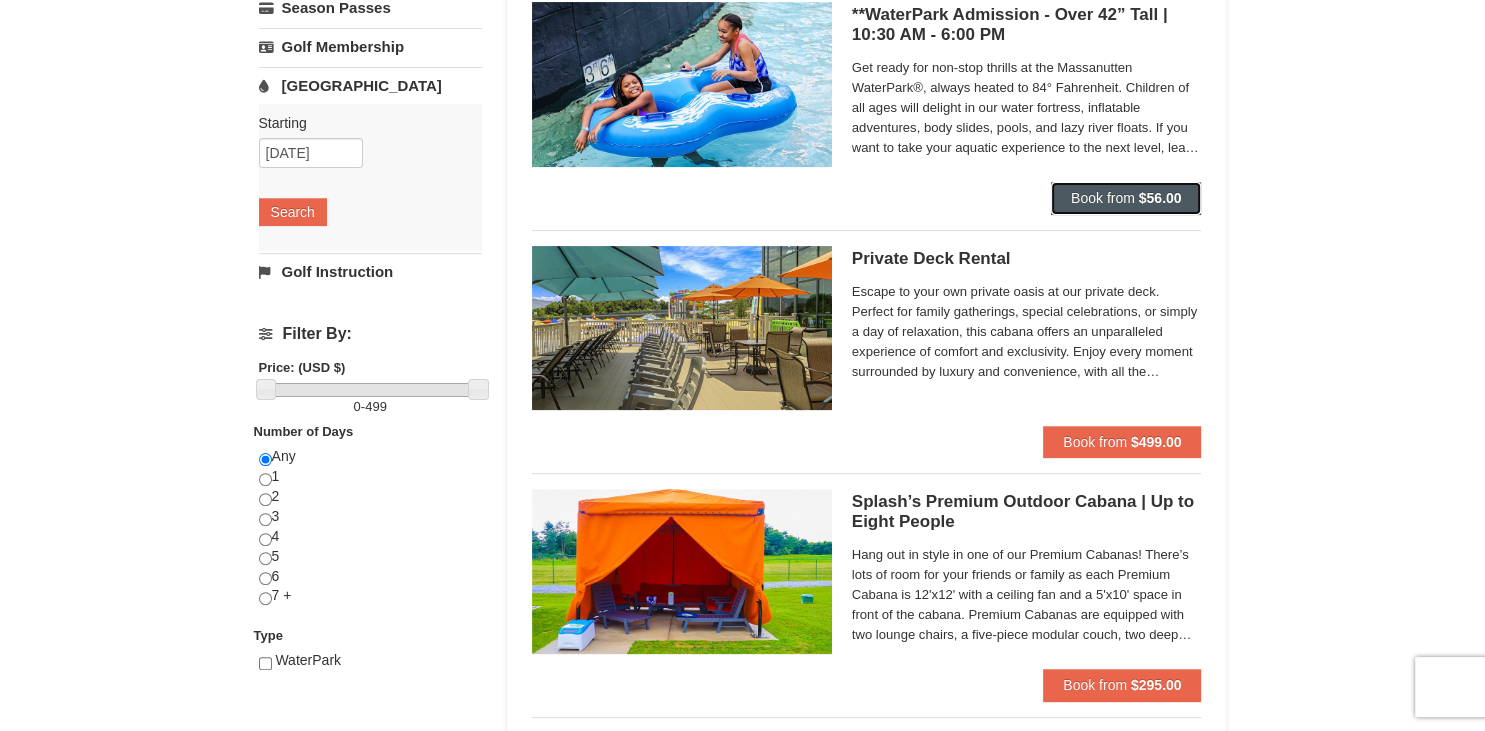 click on "Book from   $56.00" at bounding box center [1126, 198] 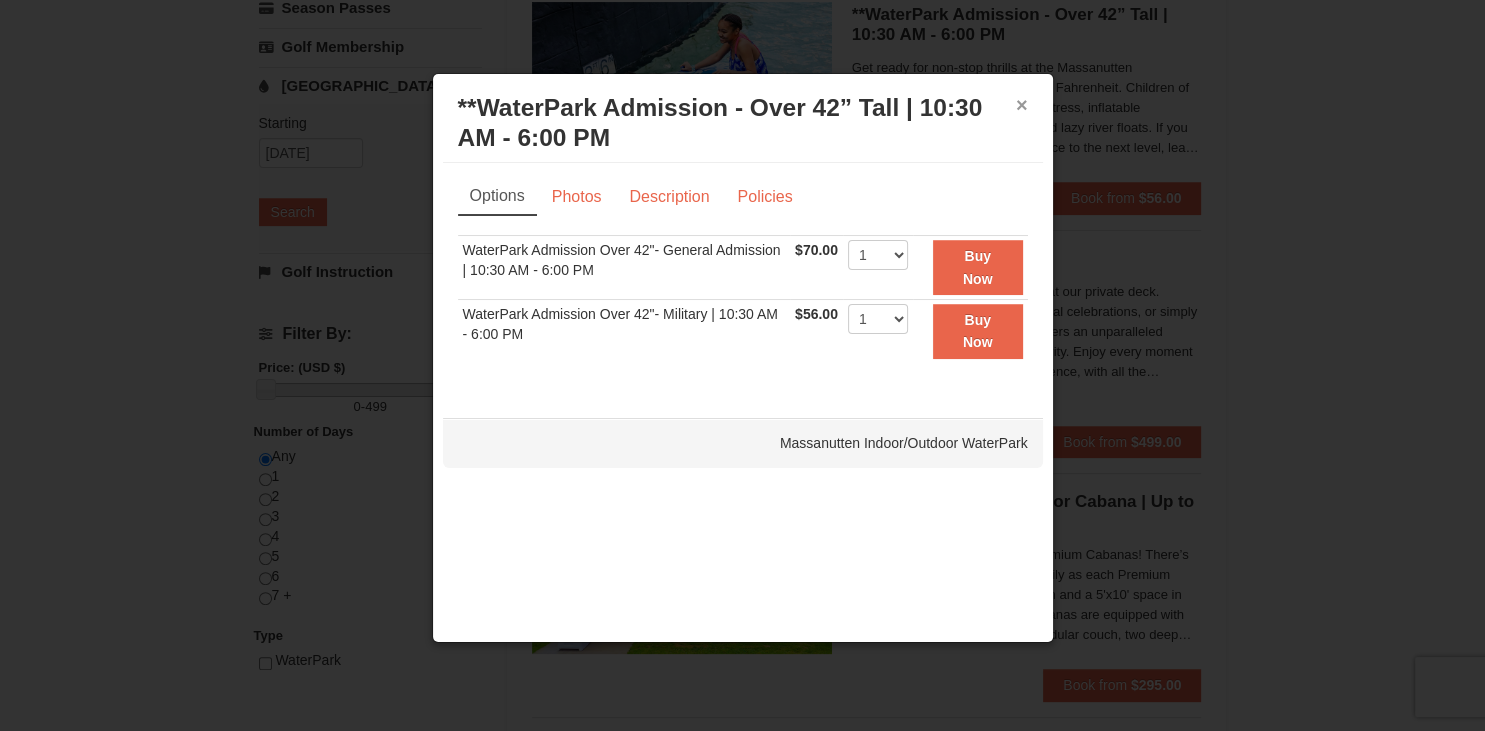 click on "×" at bounding box center [1022, 105] 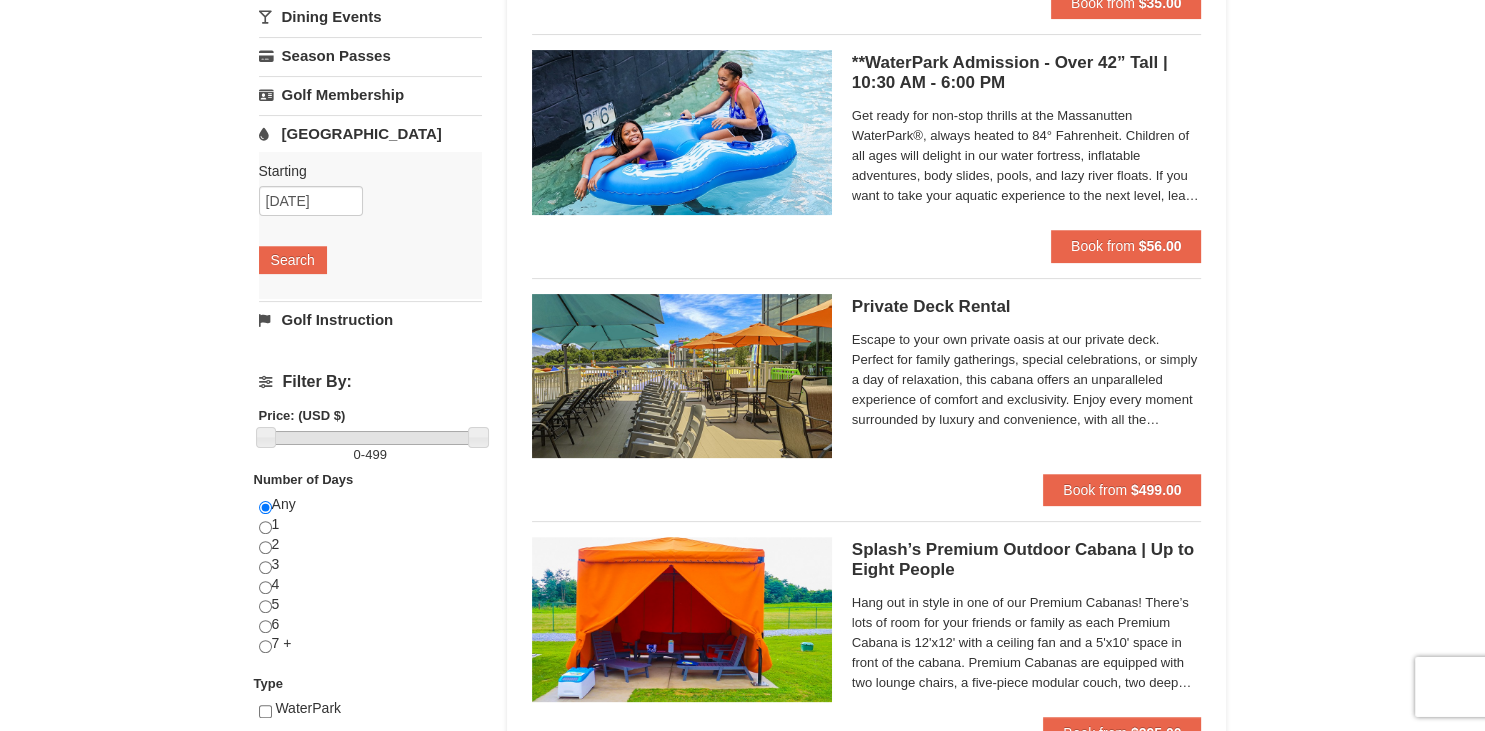 scroll, scrollTop: 295, scrollLeft: 0, axis: vertical 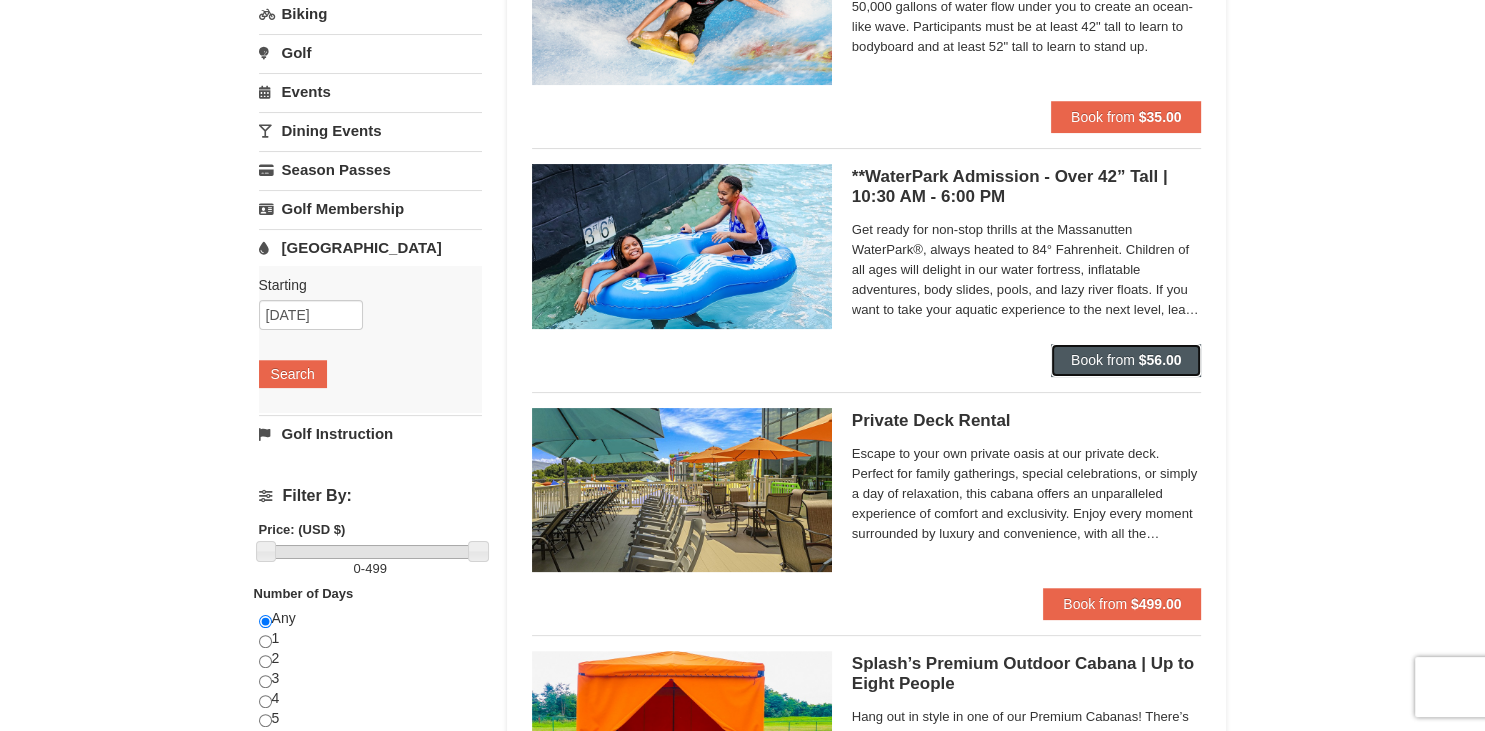 click on "Book from" at bounding box center (1103, 360) 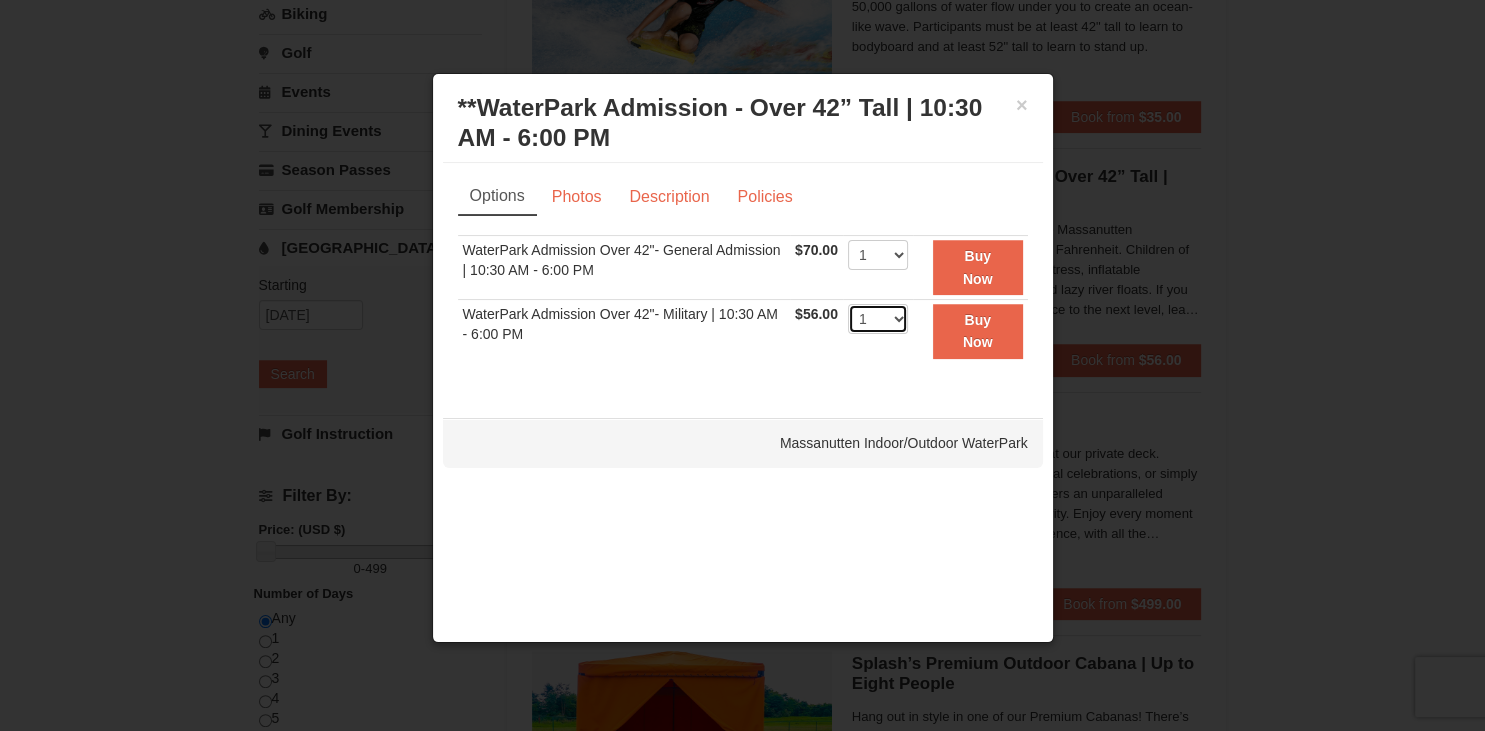 click on "1
2
3
4
5
6
7
8
9
10
11
12
13
14
15
16
17
18
19
20
21 22" at bounding box center (878, 319) 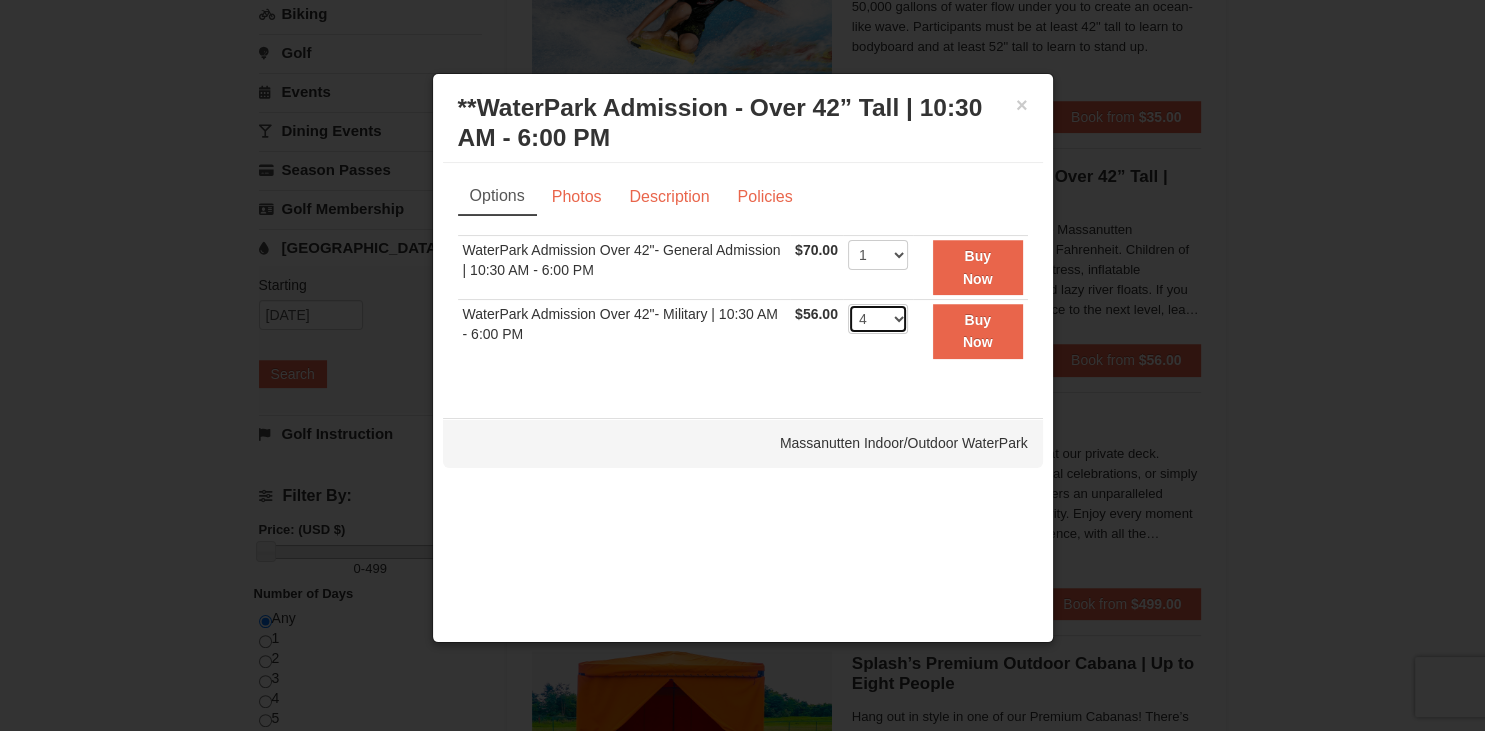 click on "4" at bounding box center (0, 0) 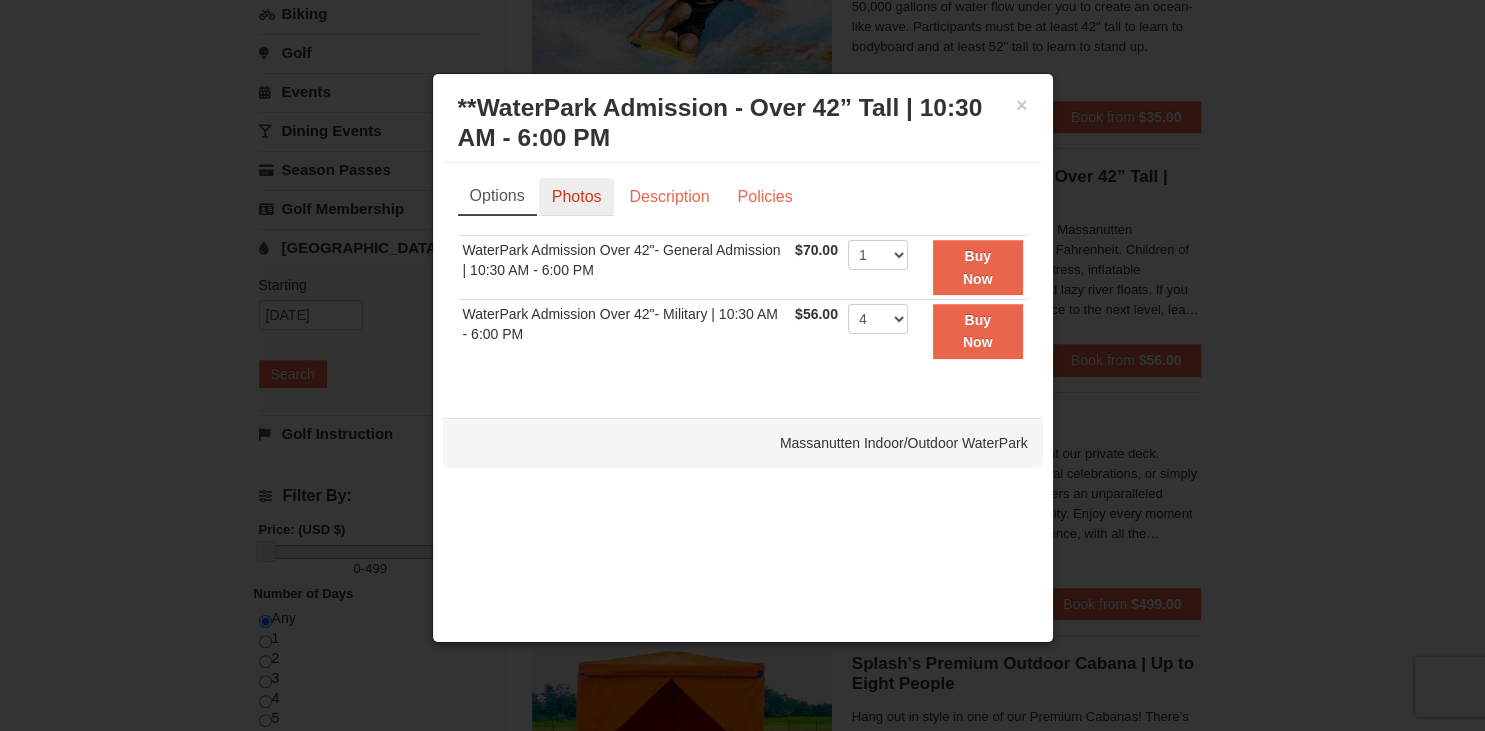 click on "Photos" at bounding box center [577, 197] 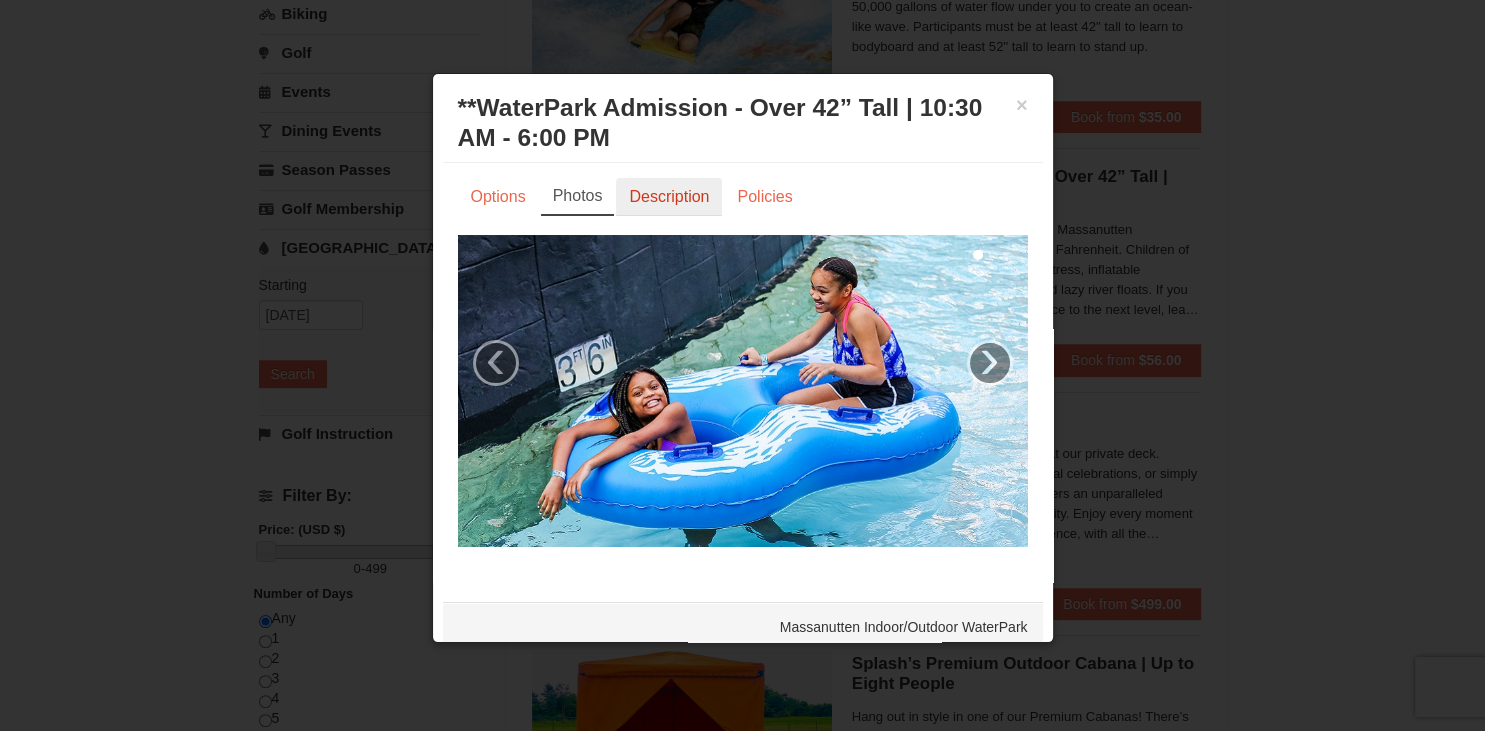 click on "Description" at bounding box center [669, 197] 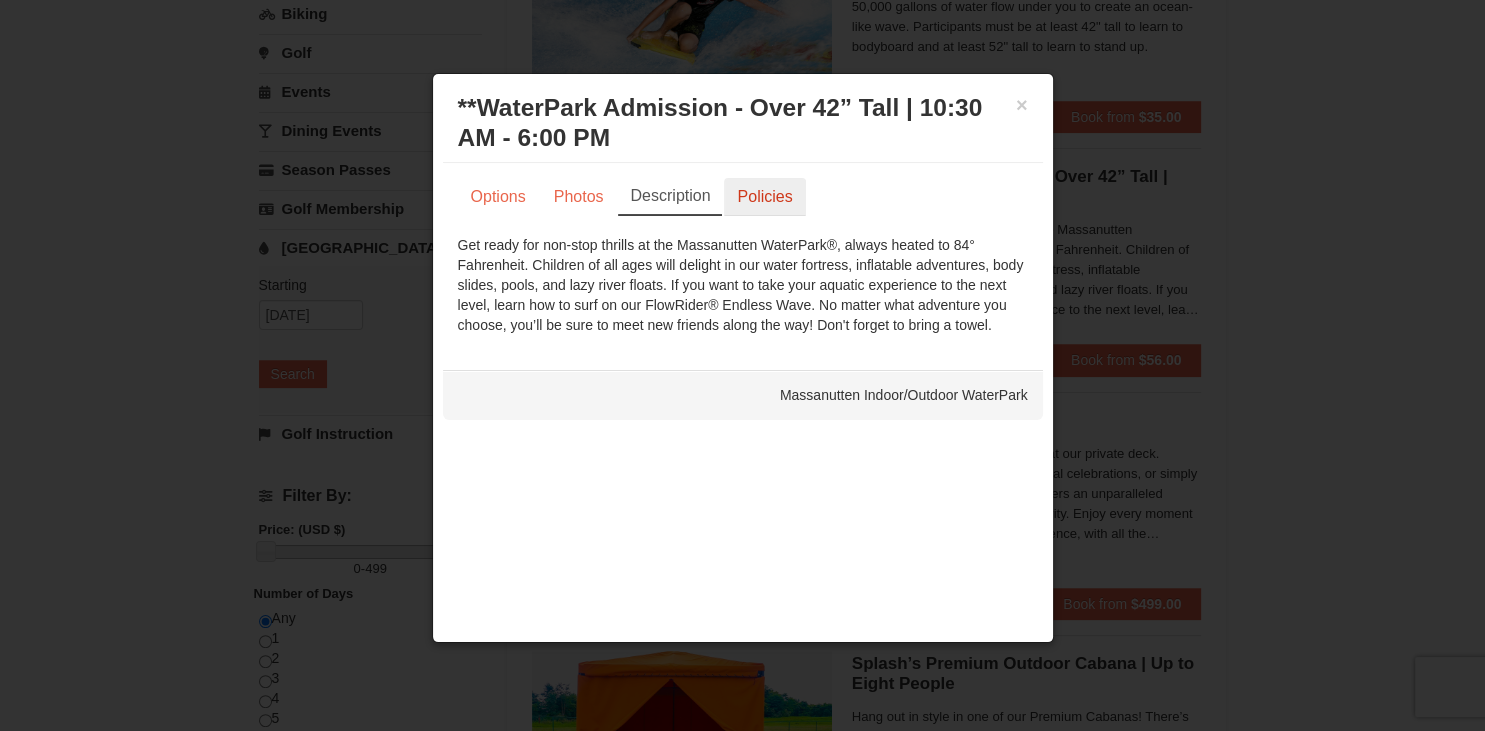 click on "Policies" at bounding box center (764, 197) 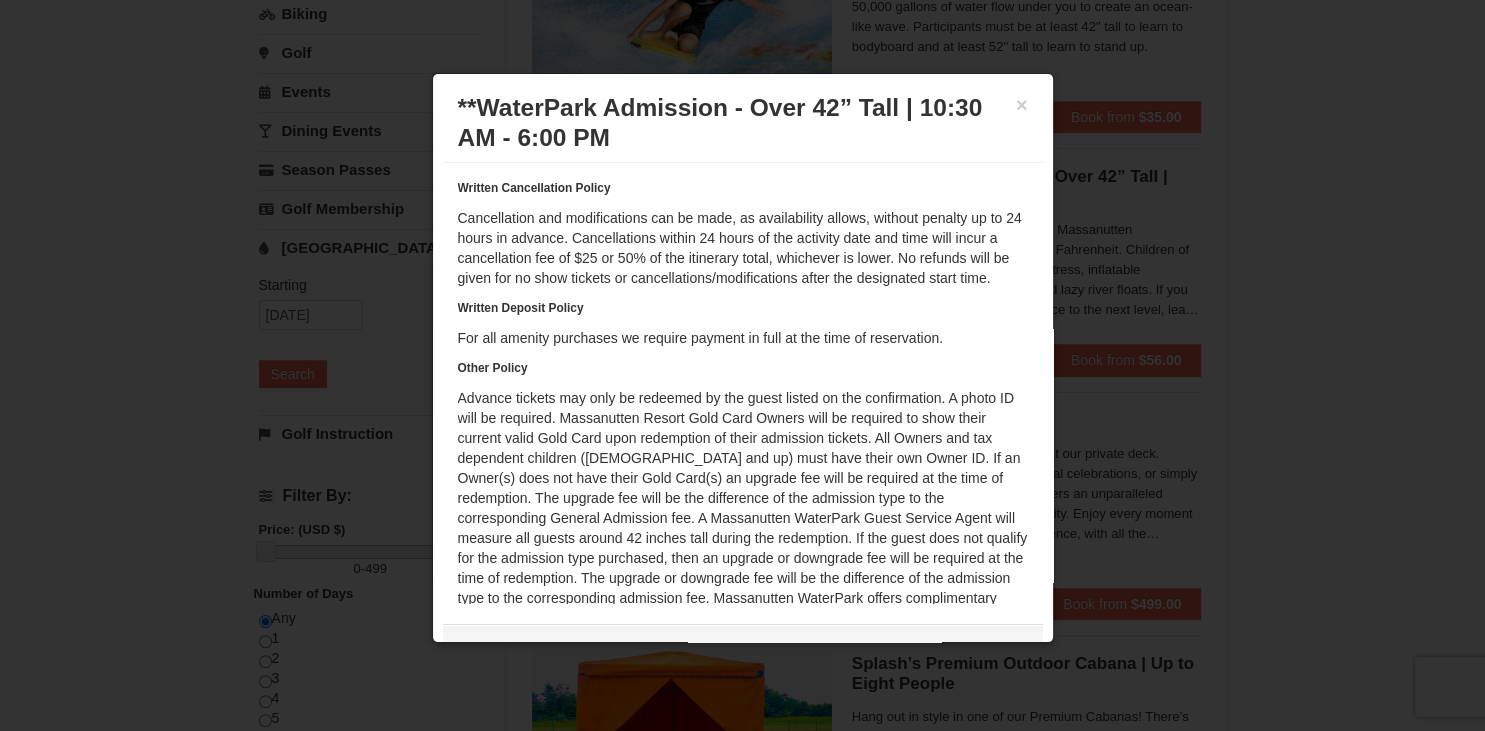 scroll, scrollTop: 0, scrollLeft: 0, axis: both 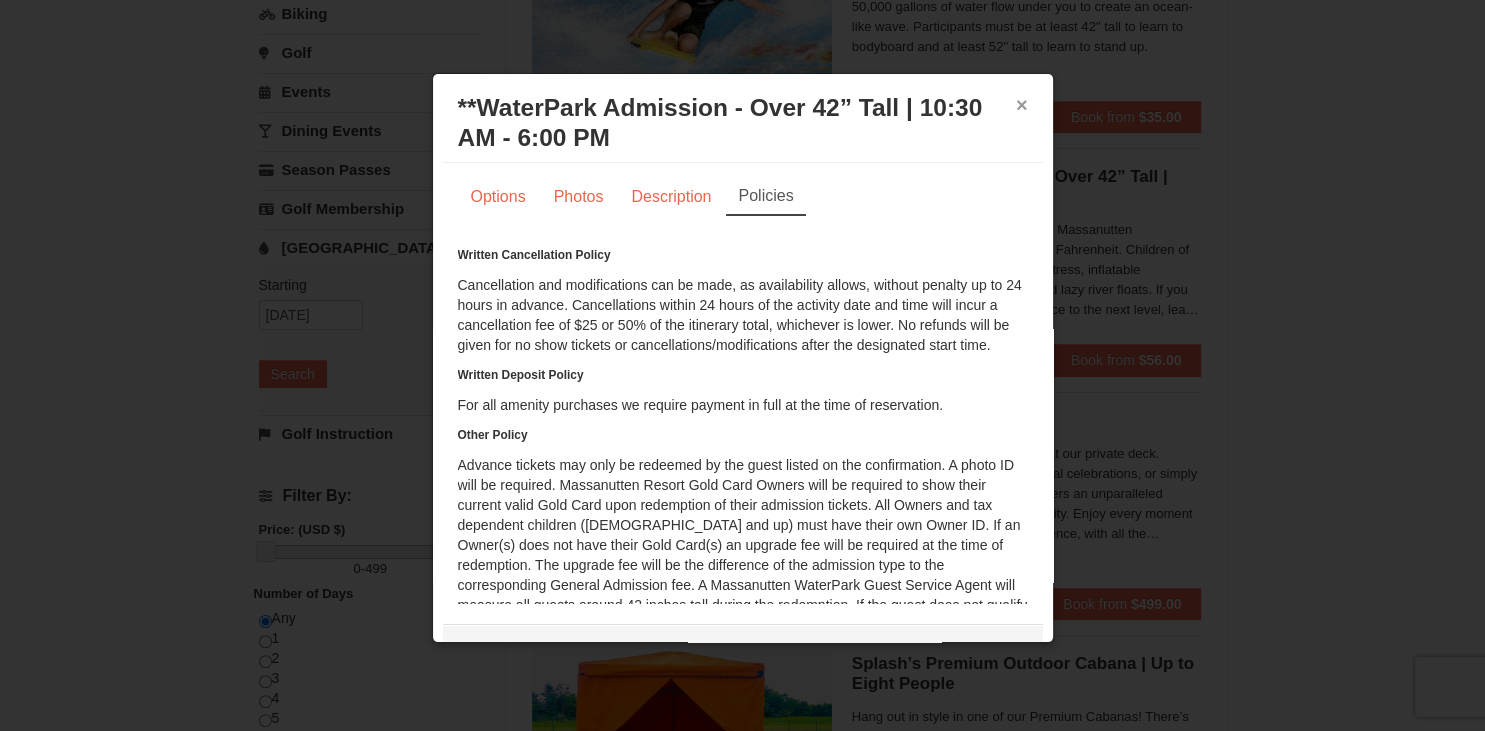 click on "×" at bounding box center (1022, 105) 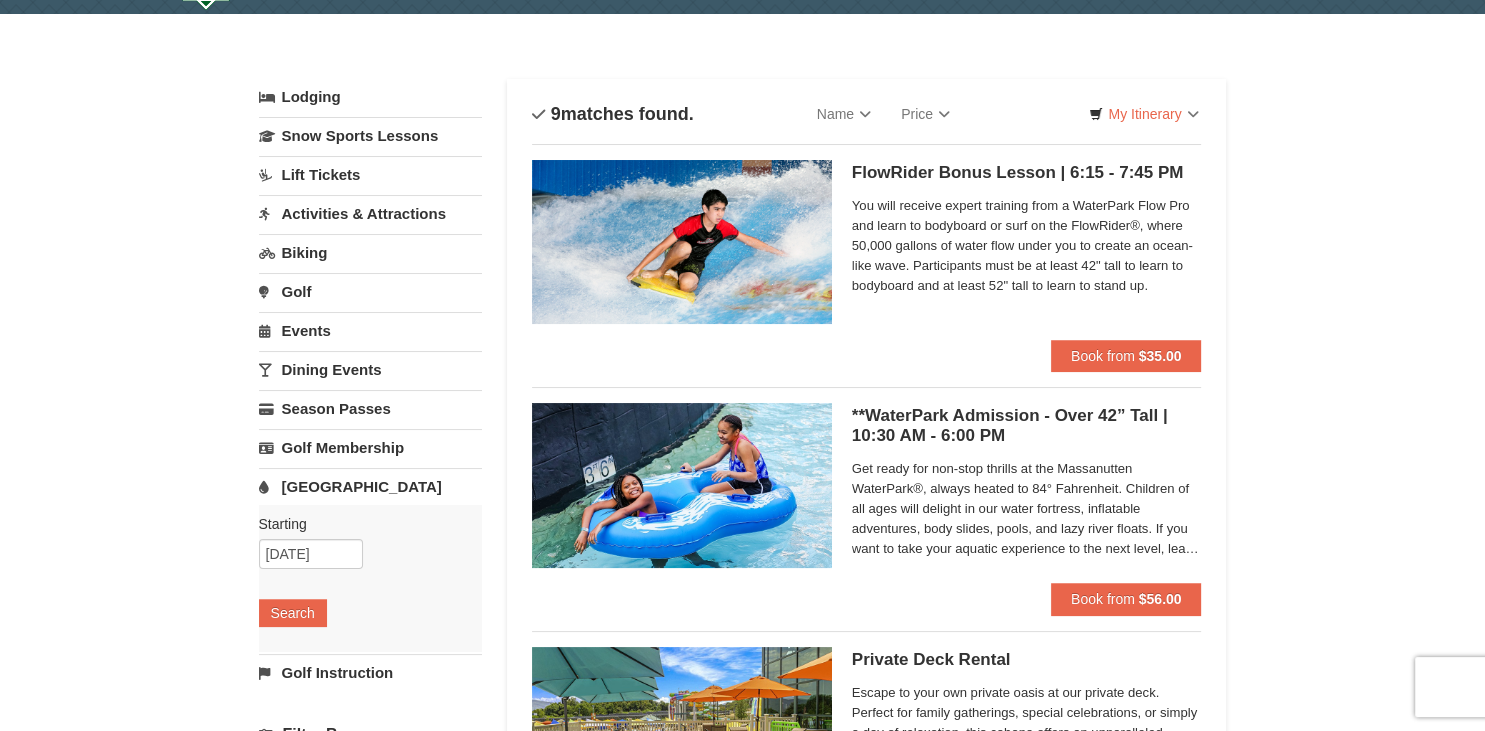 scroll, scrollTop: 53, scrollLeft: 0, axis: vertical 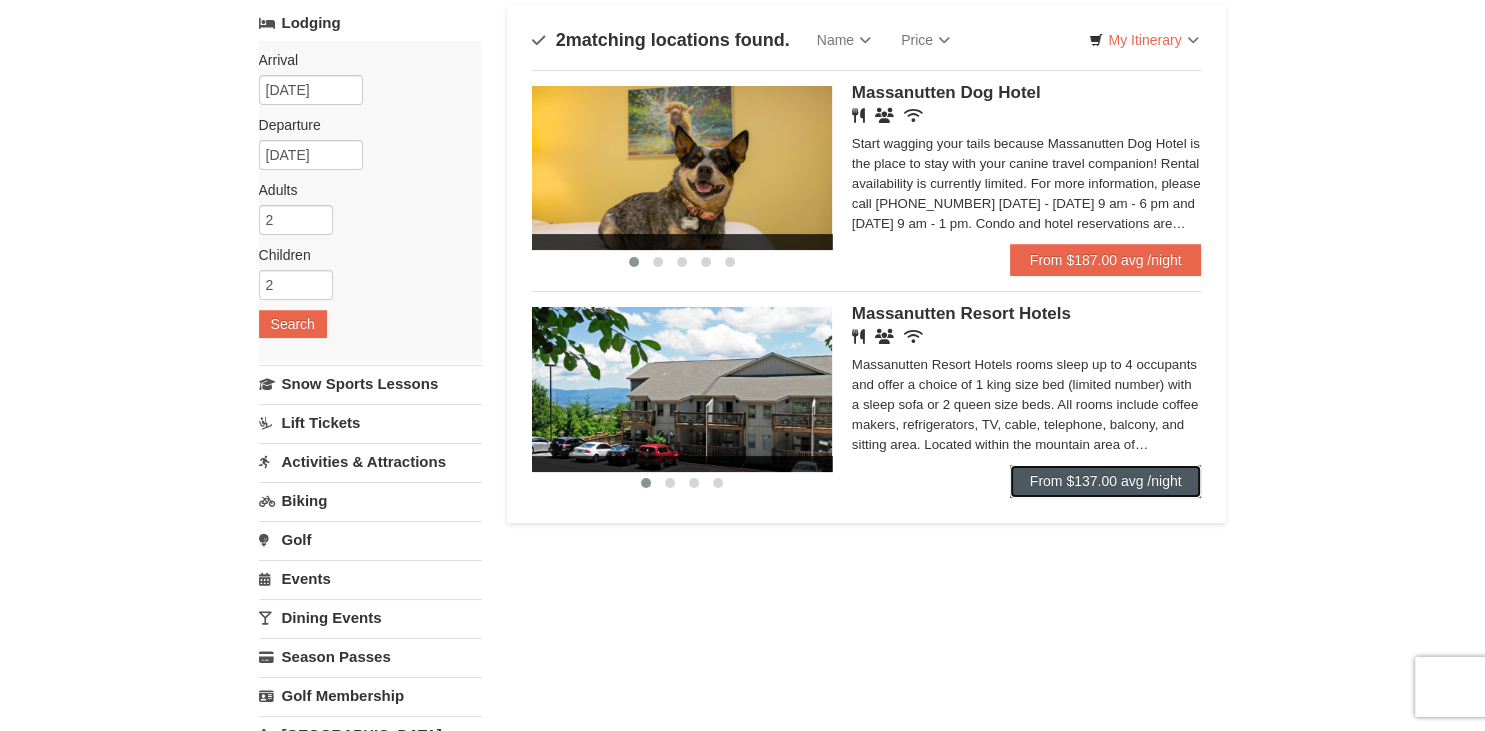 click on "From $137.00 avg /night" at bounding box center (1106, 481) 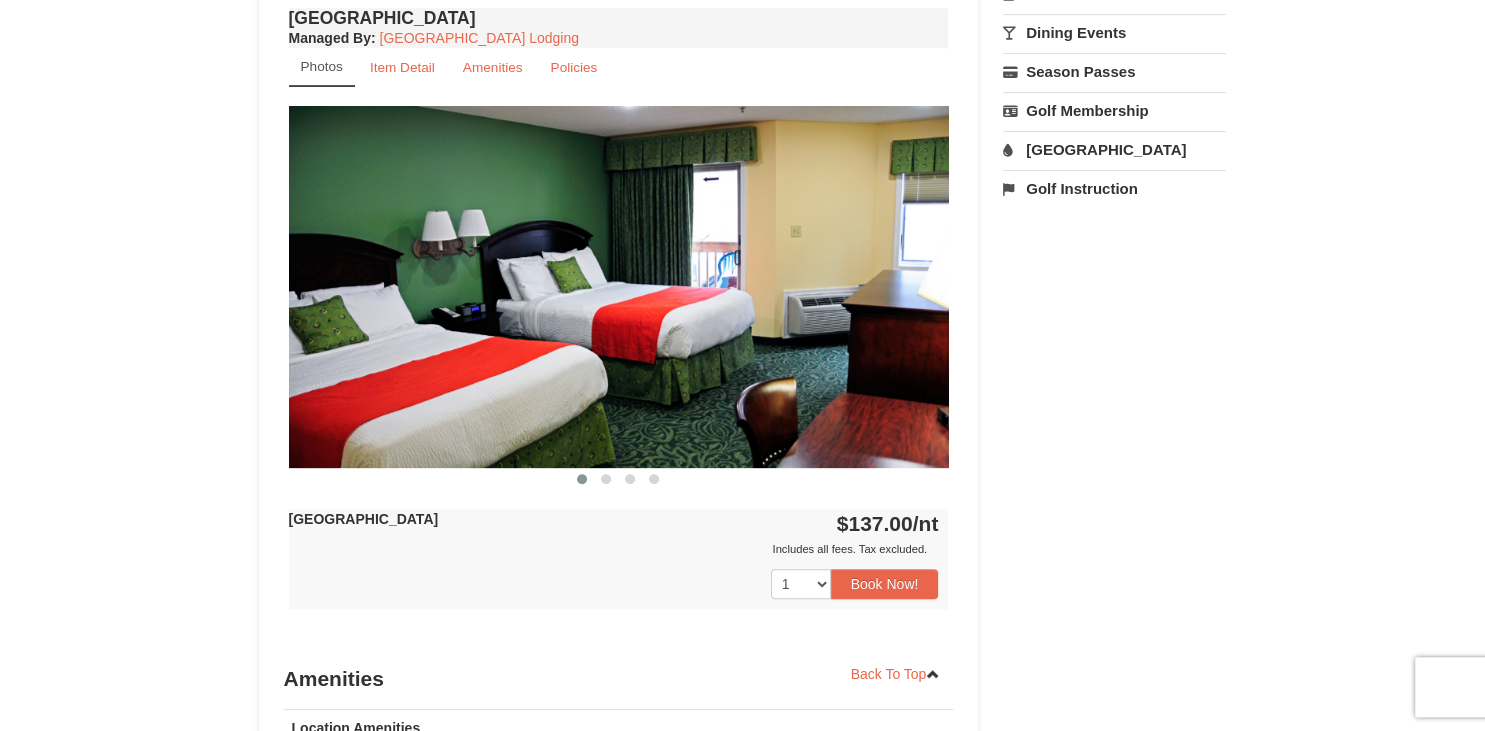 scroll, scrollTop: 816, scrollLeft: 0, axis: vertical 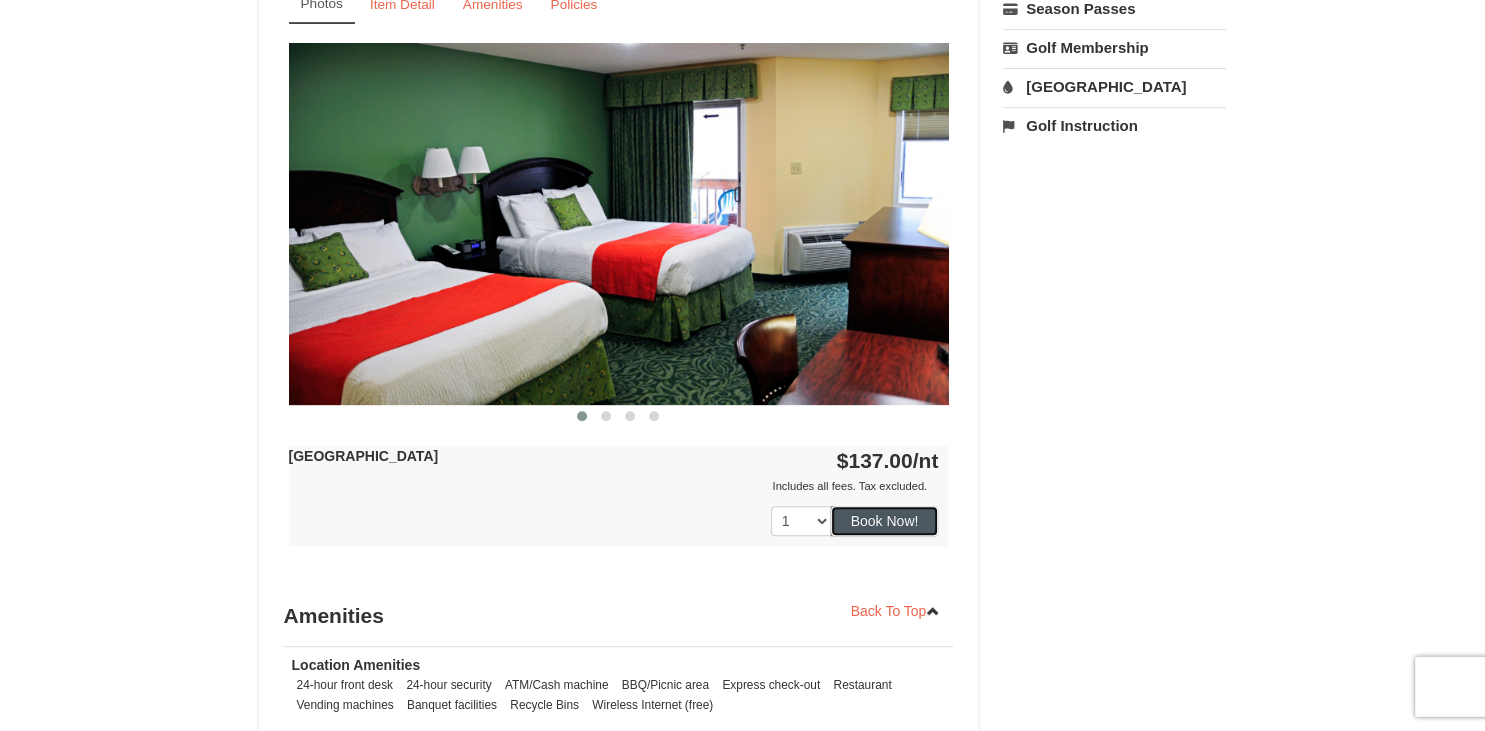 click on "Book Now!" at bounding box center [885, 521] 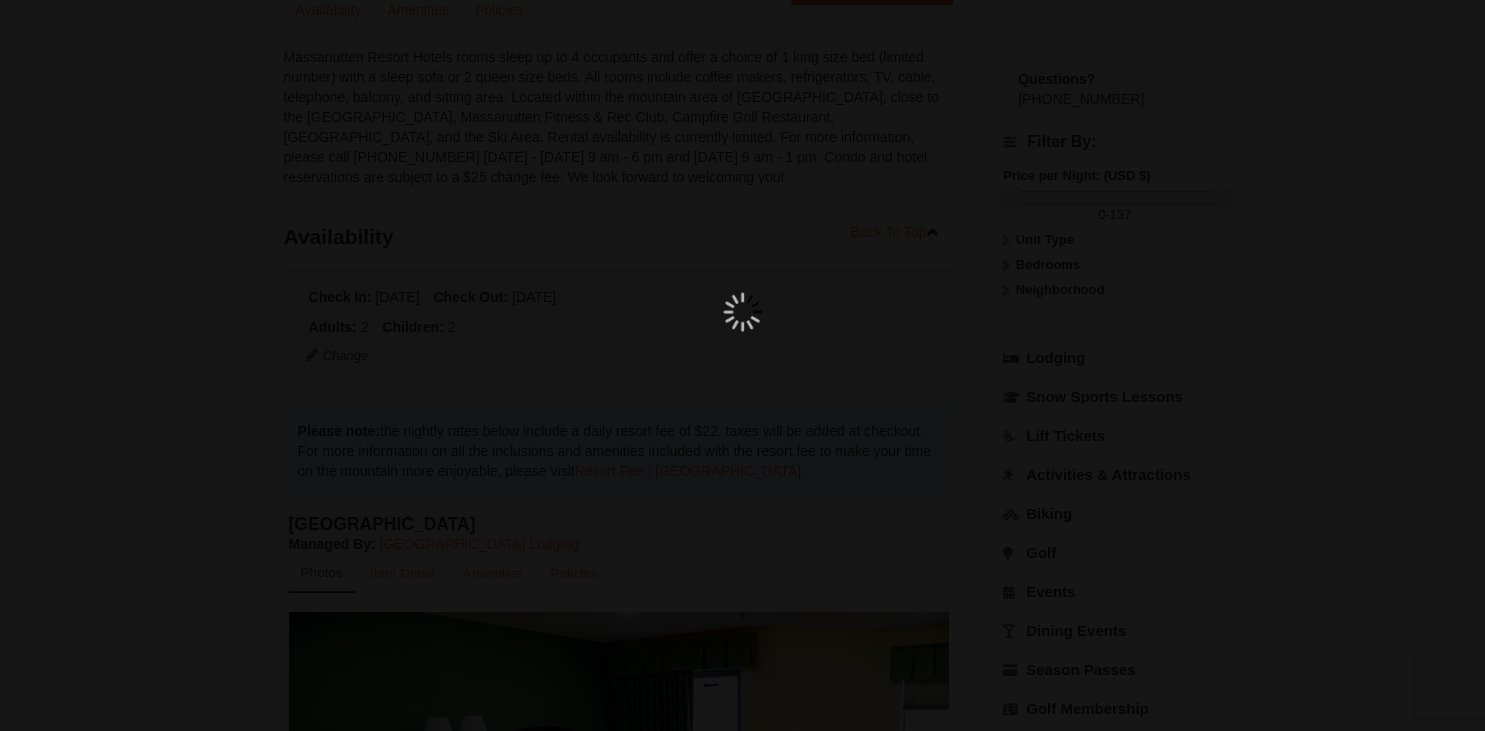 scroll, scrollTop: 195, scrollLeft: 0, axis: vertical 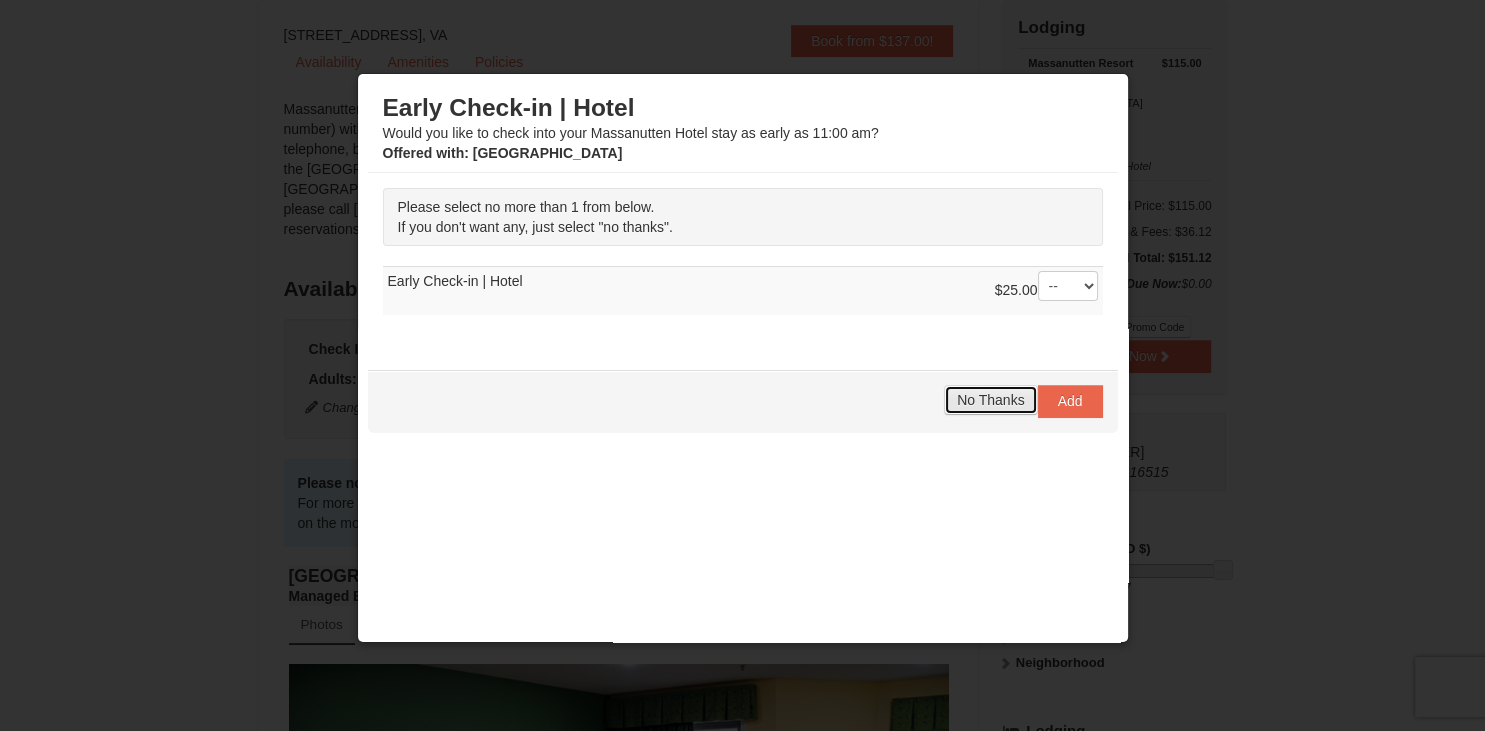 click on "No Thanks" at bounding box center [990, 400] 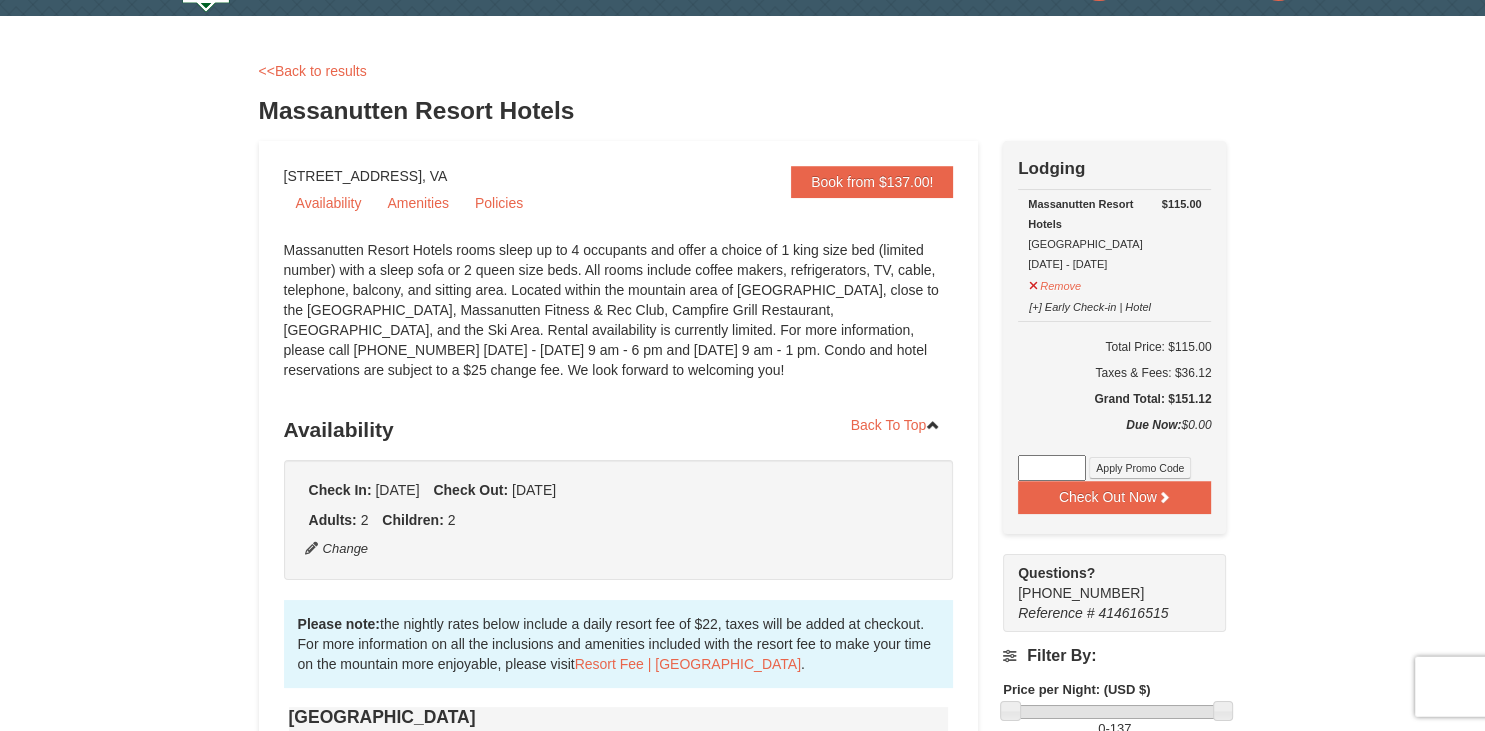 scroll, scrollTop: 55, scrollLeft: 0, axis: vertical 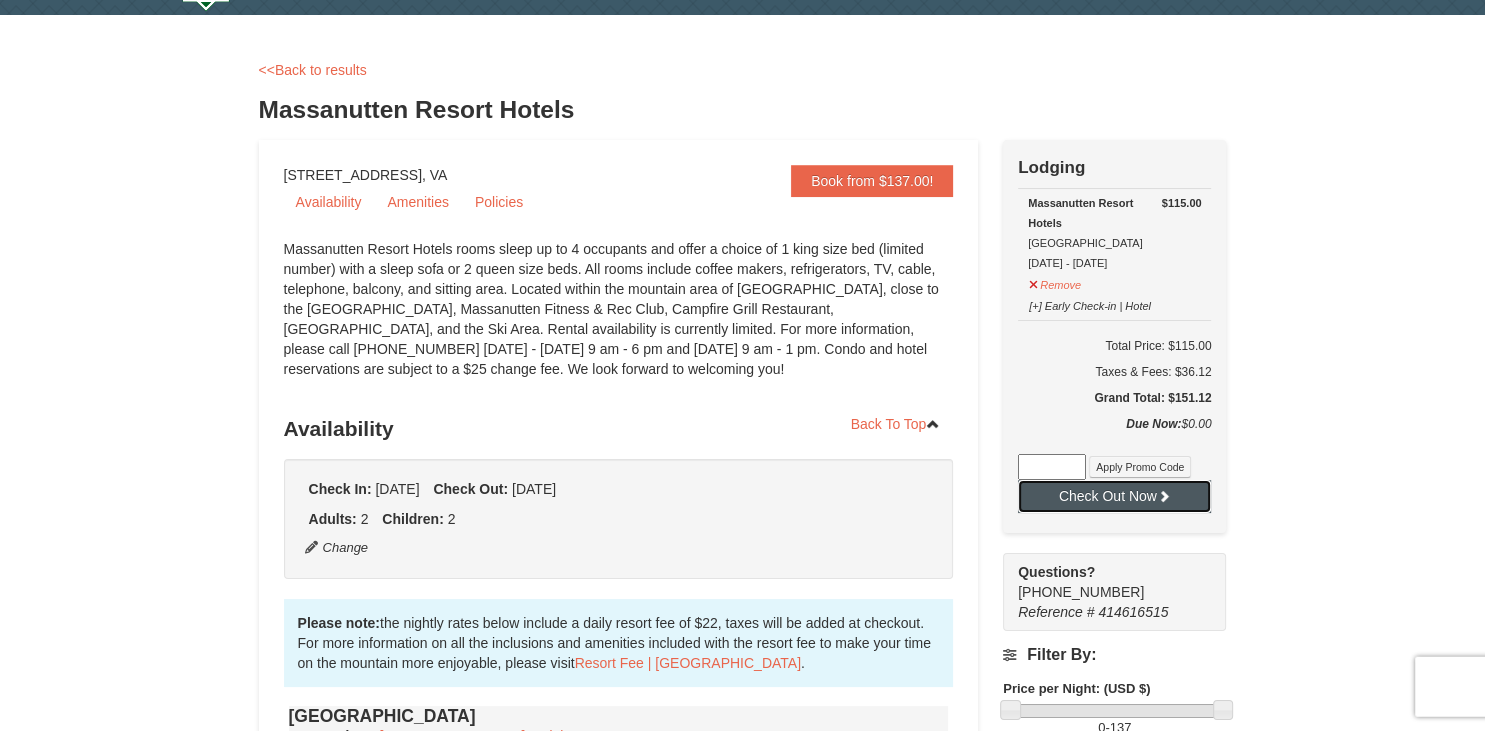 click on "Check Out Now" at bounding box center [1114, 496] 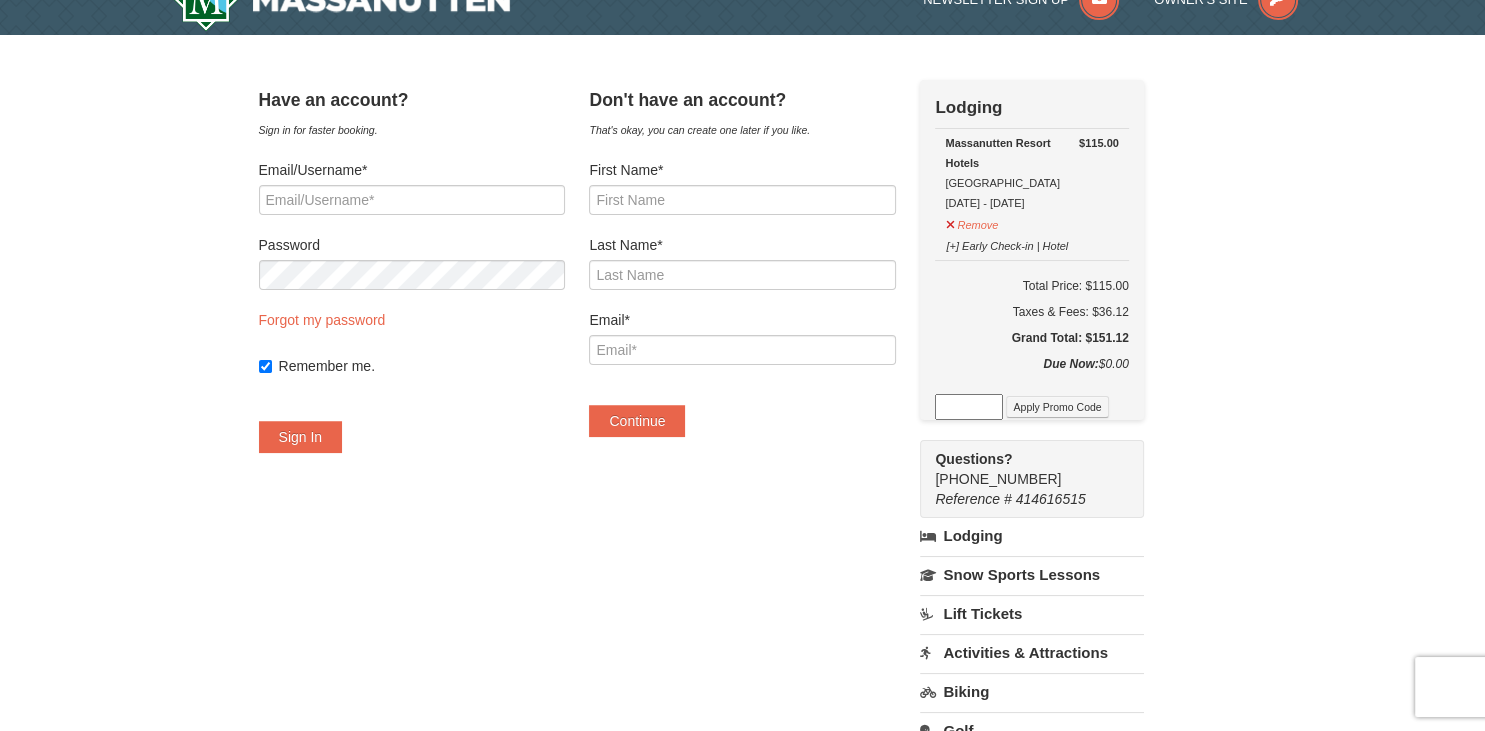 scroll, scrollTop: 0, scrollLeft: 0, axis: both 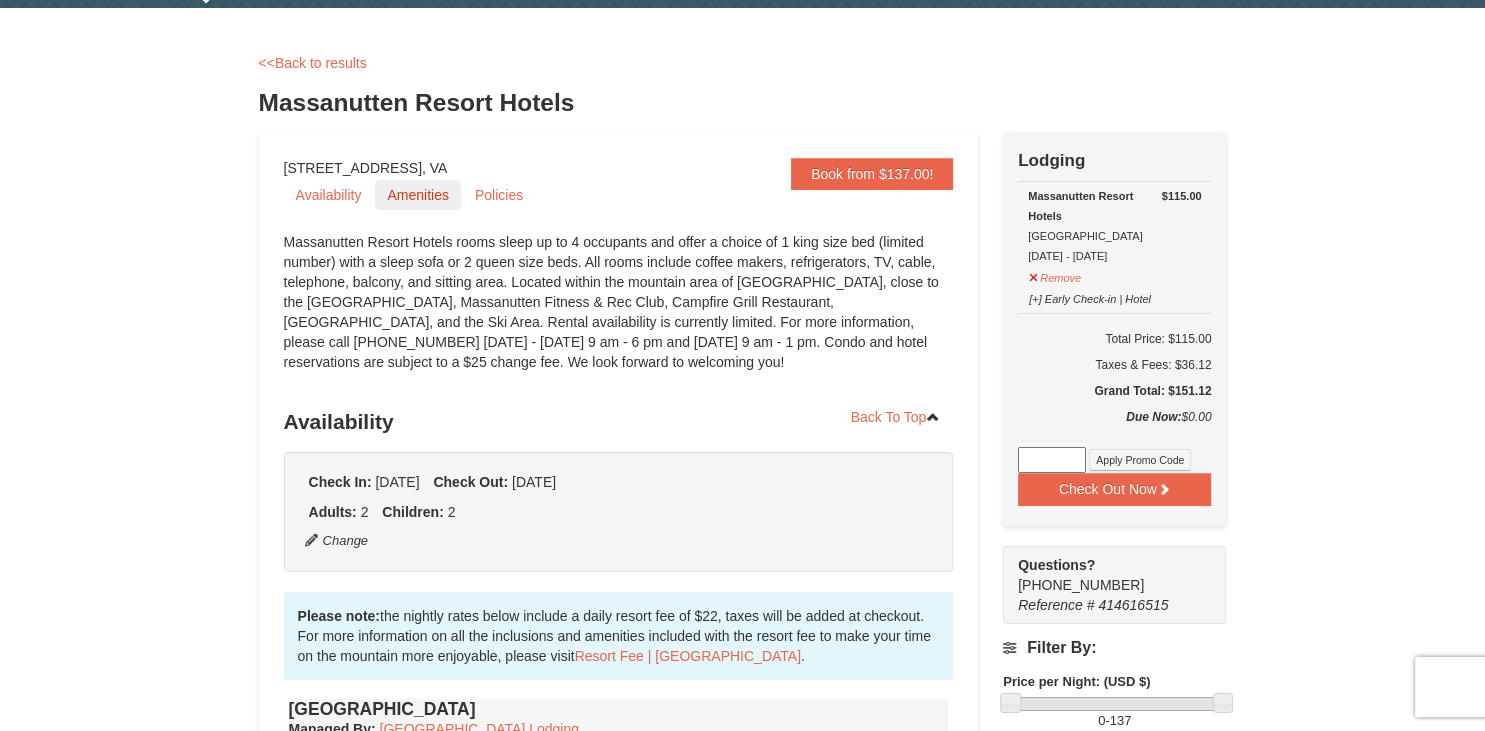 click on "Amenities" at bounding box center [417, 195] 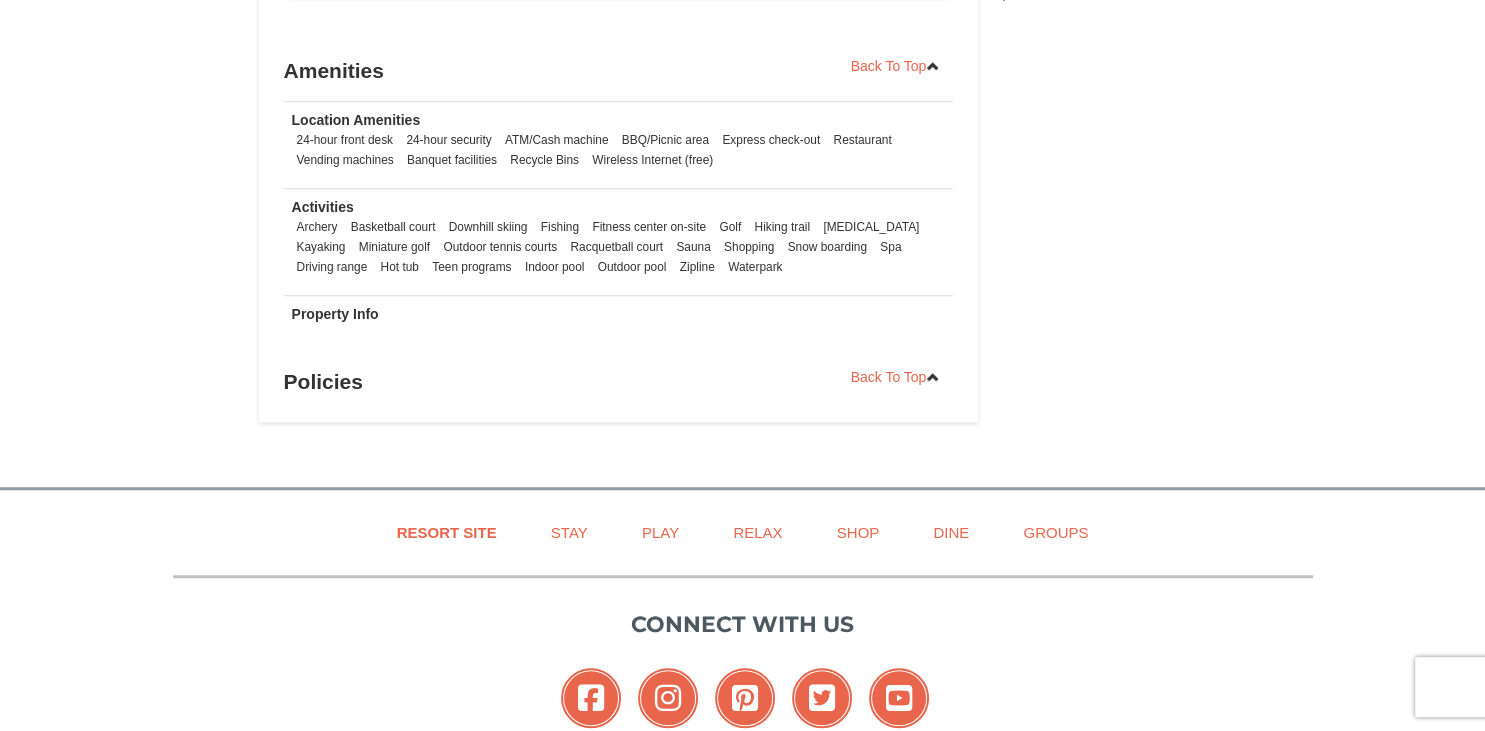 scroll, scrollTop: 1410, scrollLeft: 0, axis: vertical 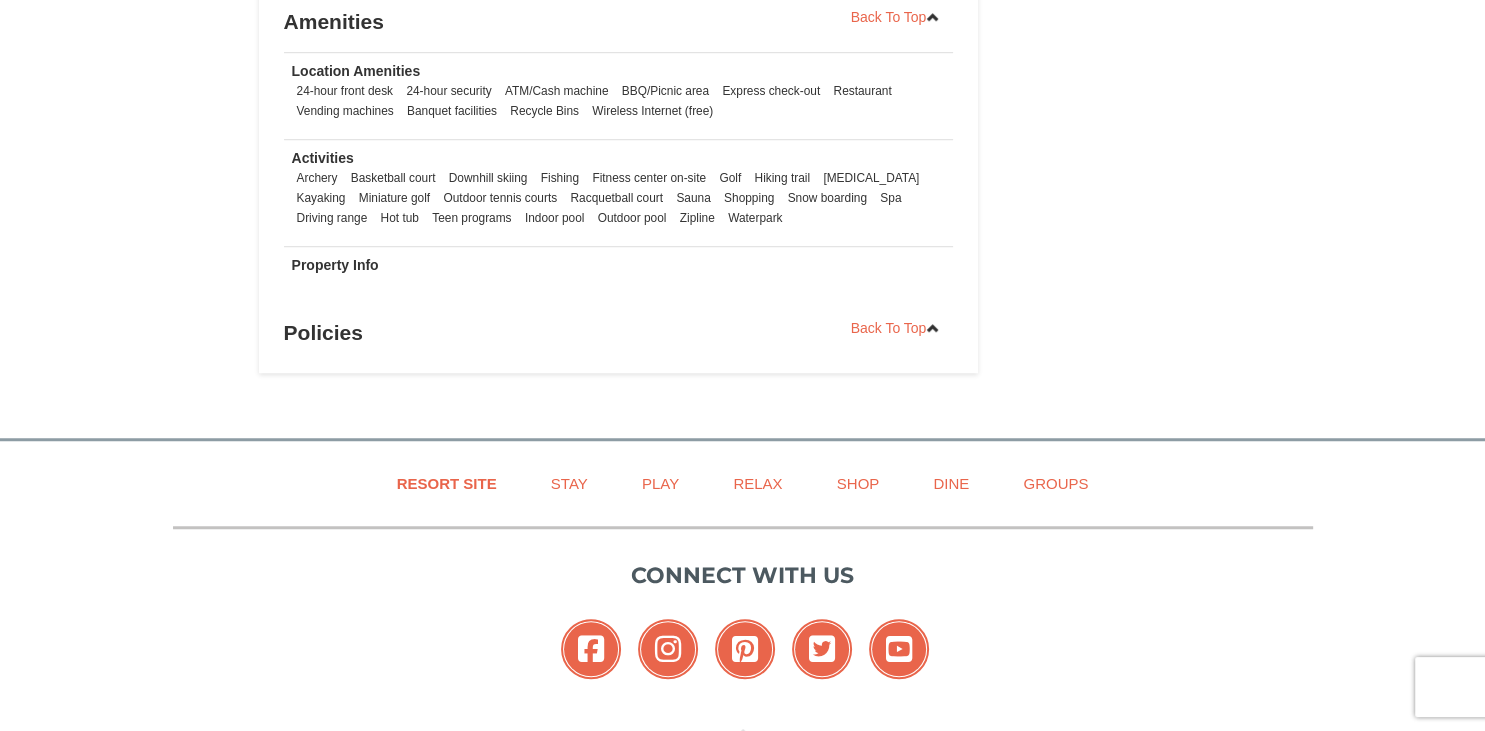 click on "Policies" at bounding box center (619, 333) 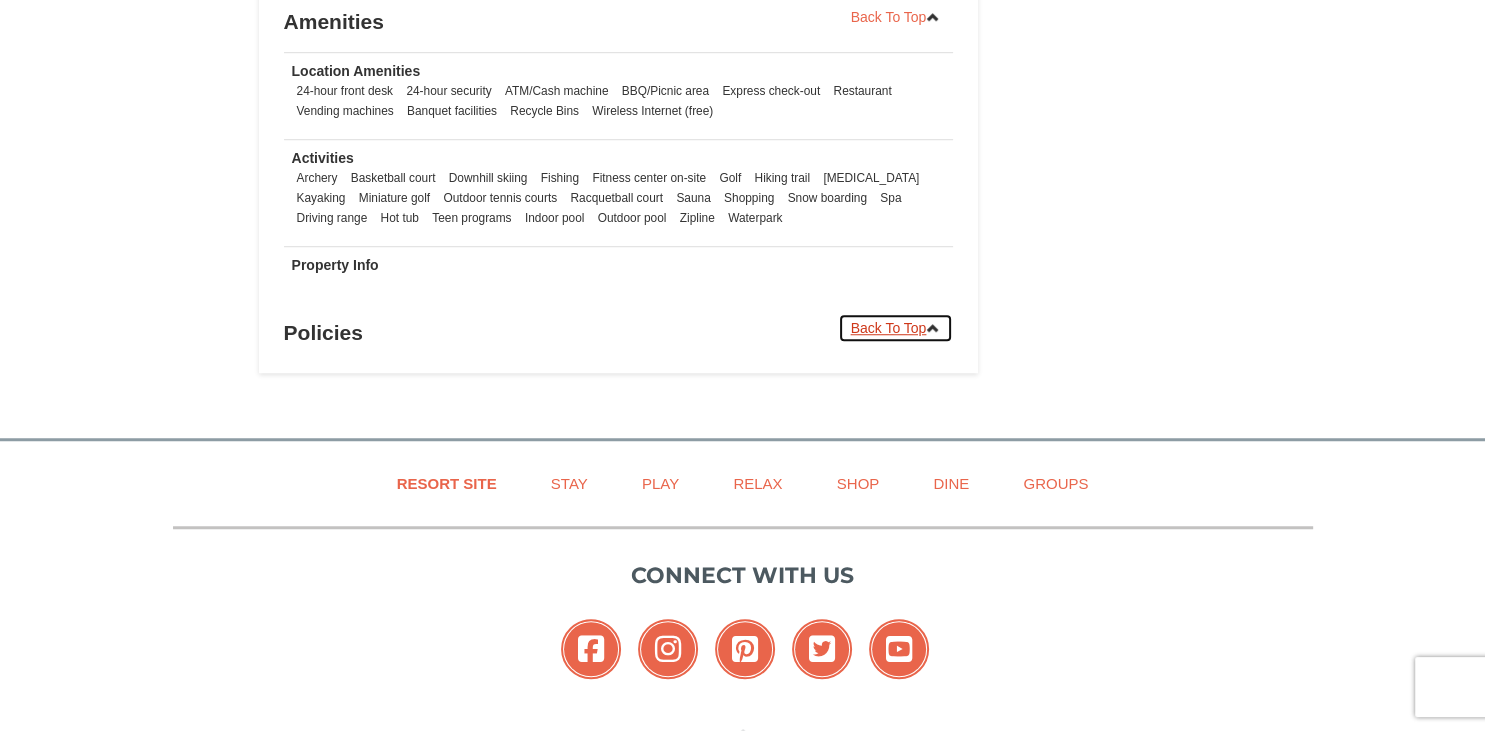 click at bounding box center (933, 328) 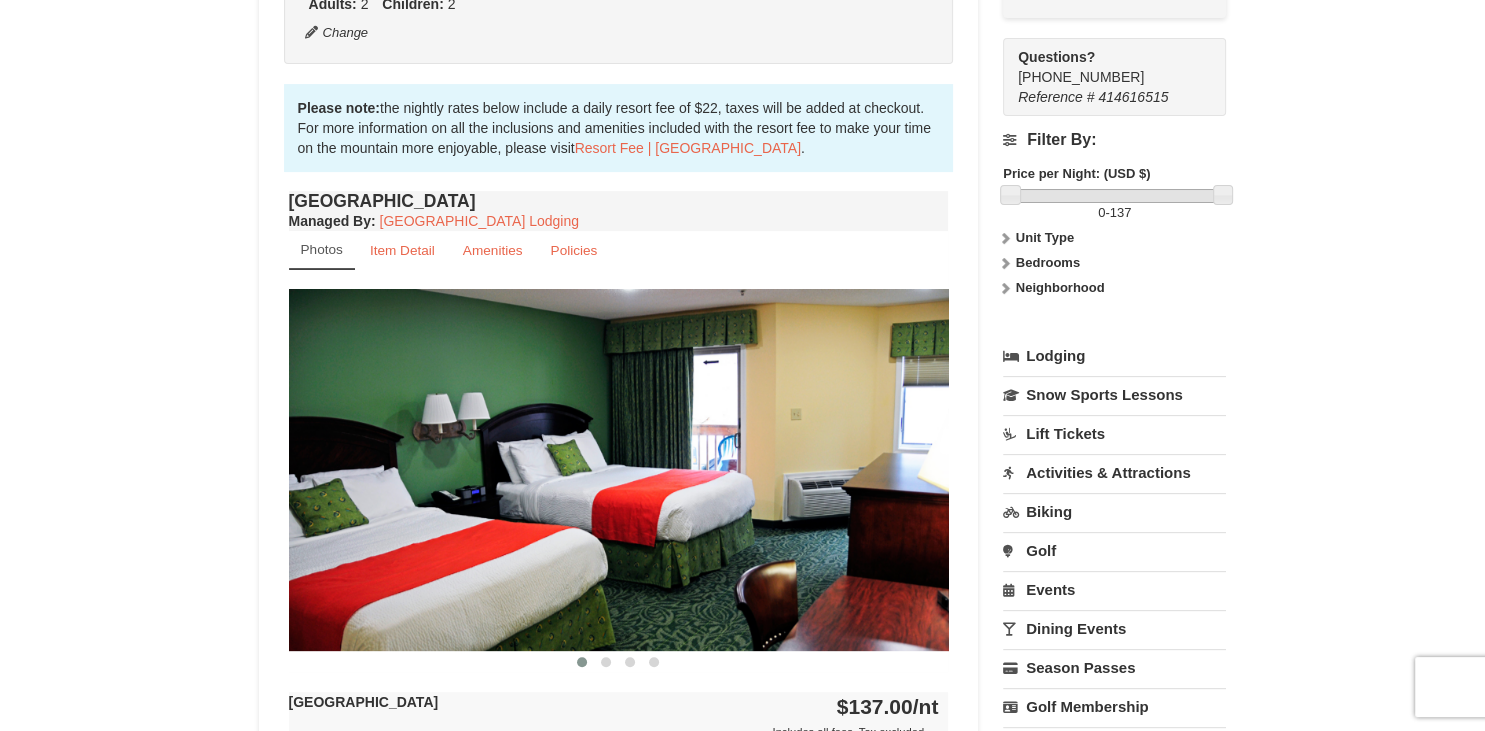 scroll, scrollTop: 581, scrollLeft: 0, axis: vertical 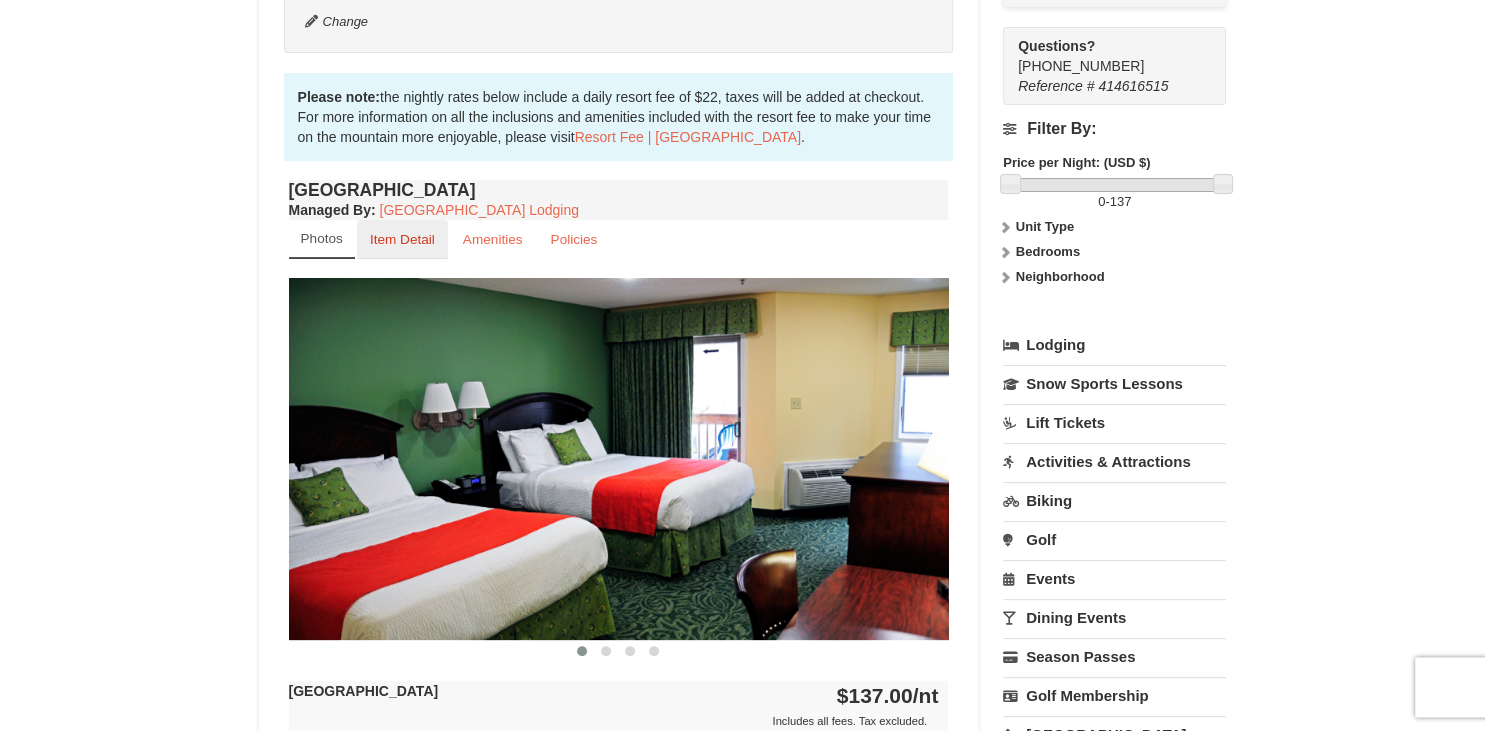 click on "Item Detail" at bounding box center (402, 239) 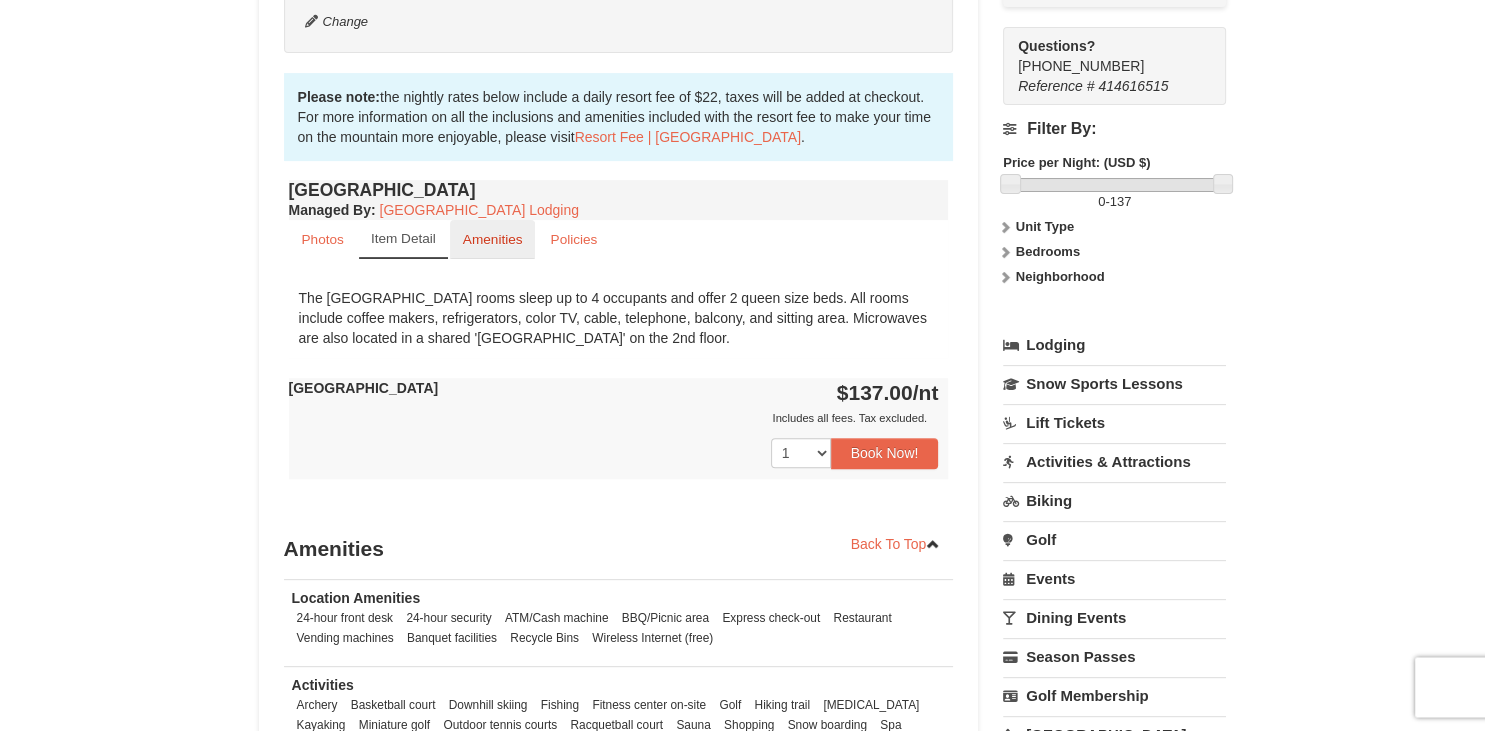 click on "Amenities" at bounding box center [493, 239] 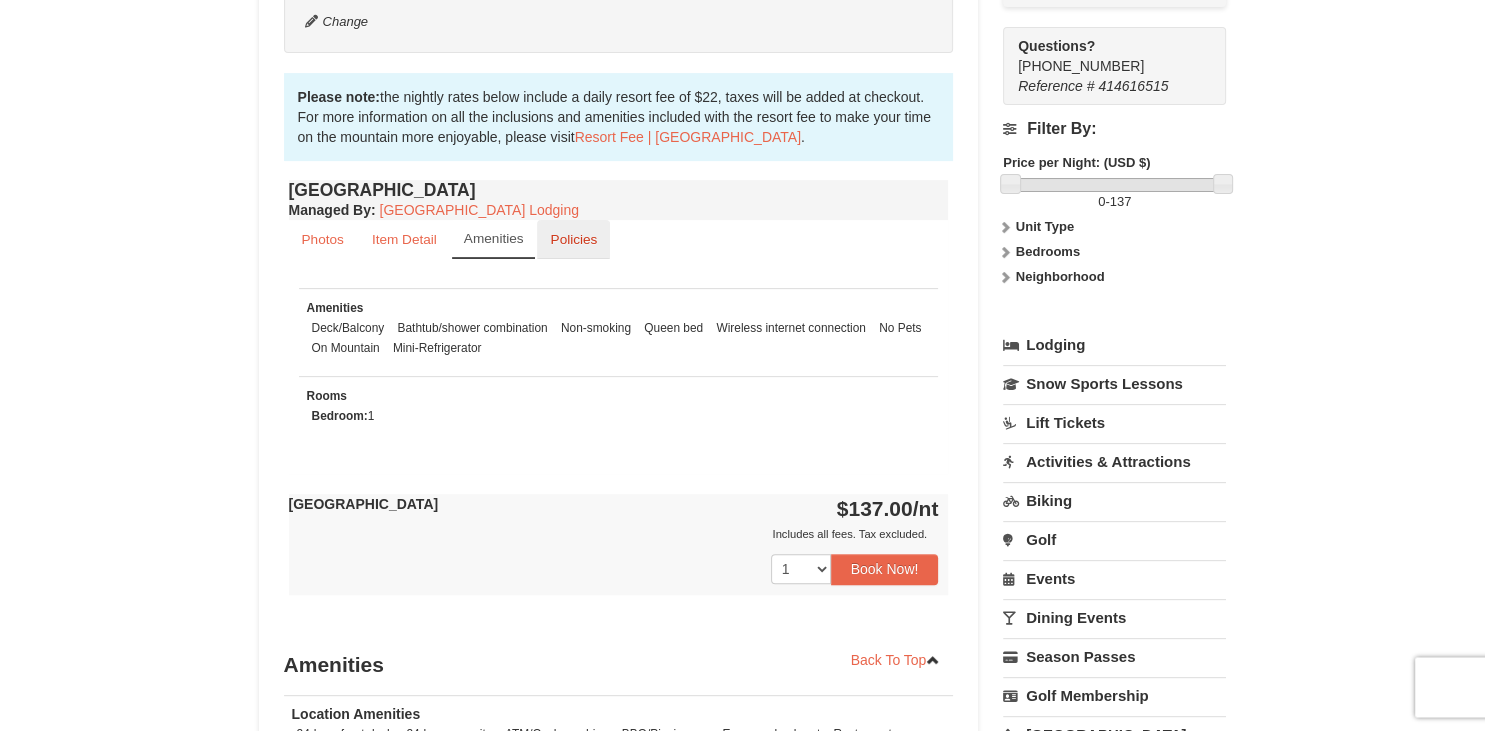 click on "Policies" at bounding box center [573, 239] 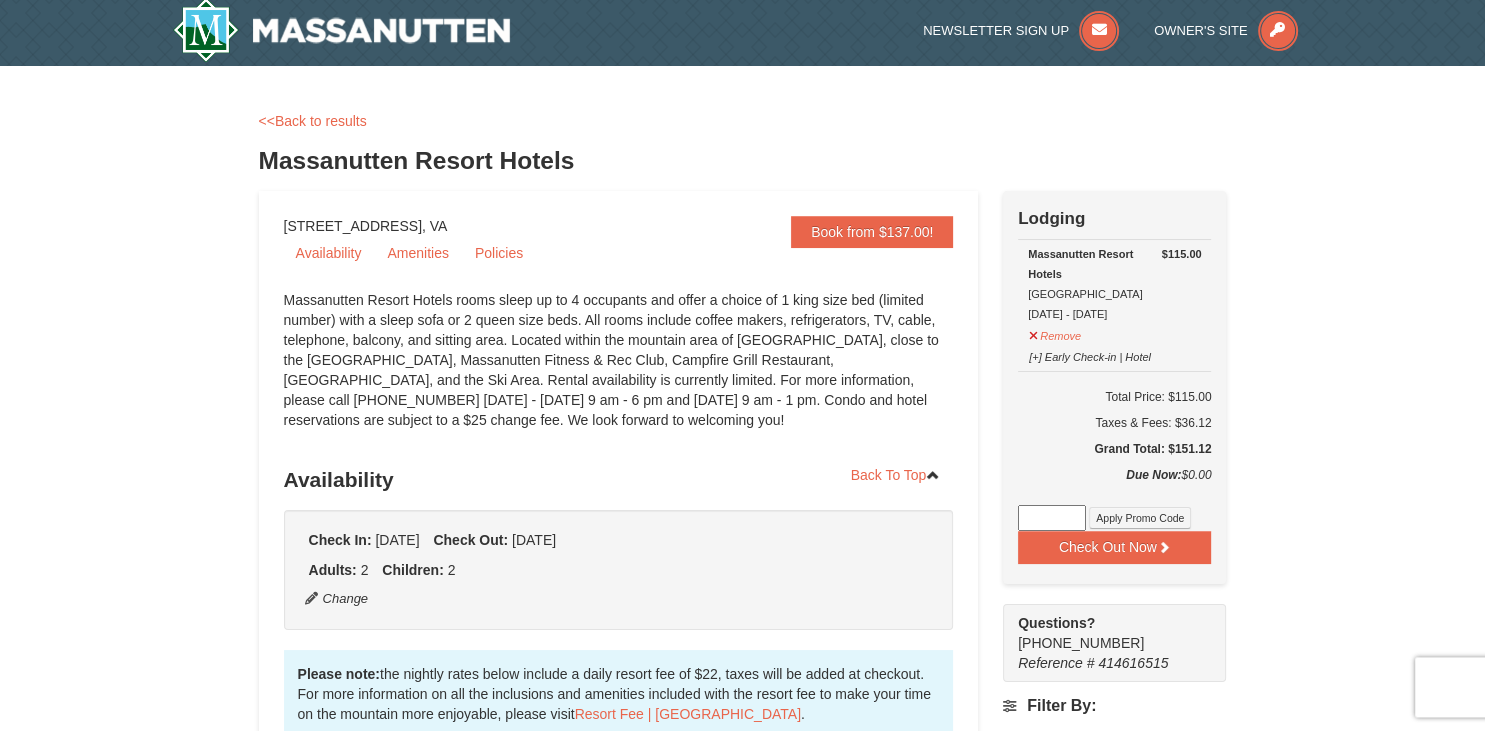 scroll, scrollTop: 0, scrollLeft: 0, axis: both 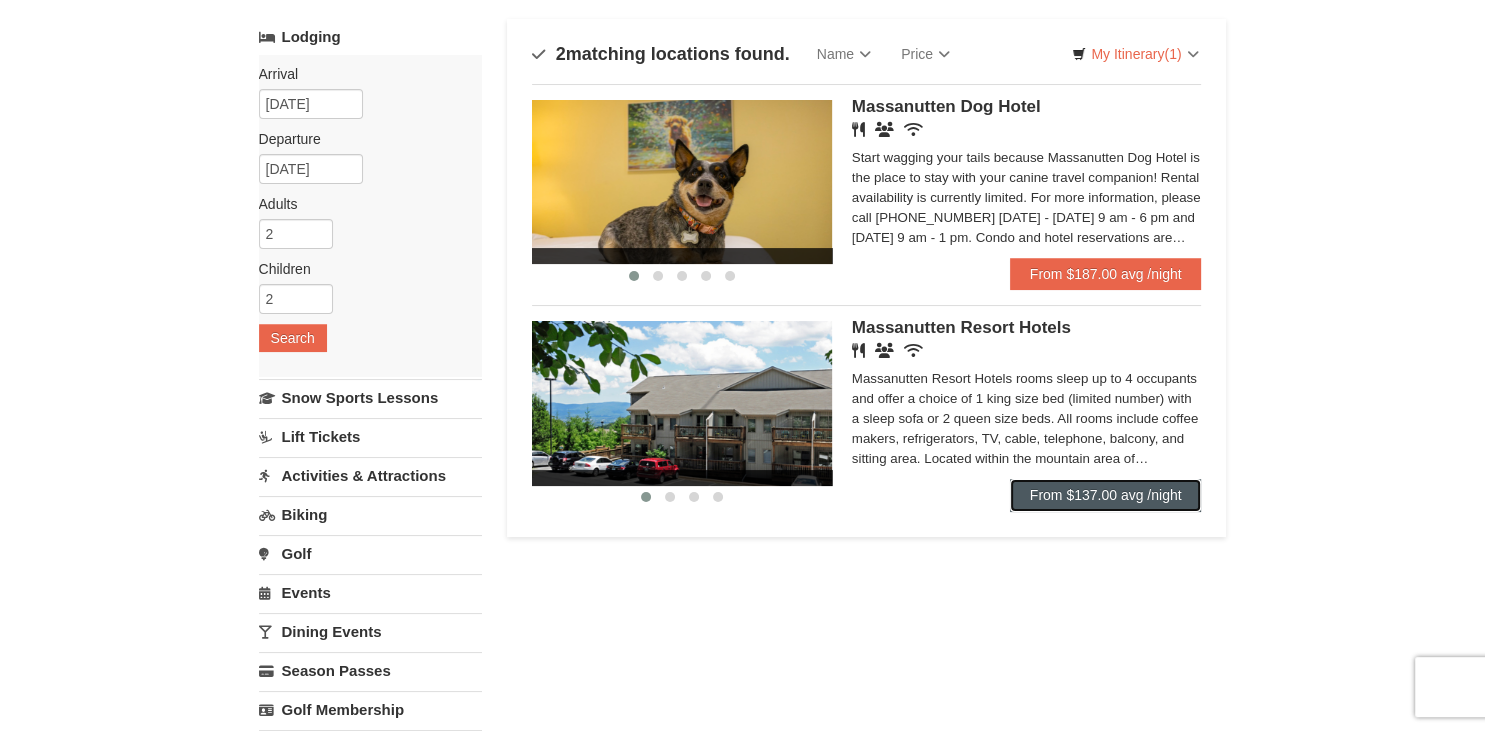 click on "From $137.00 avg /night" at bounding box center (1106, 495) 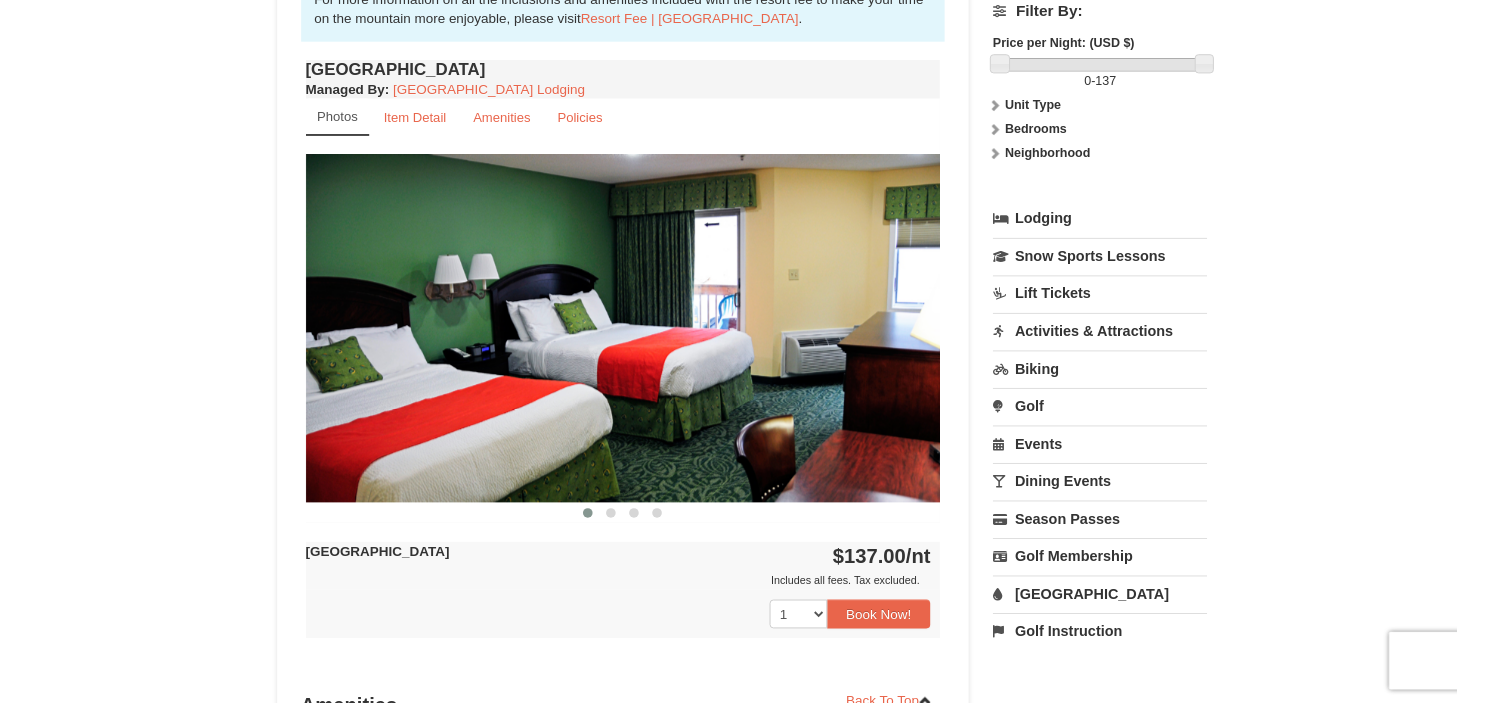 scroll, scrollTop: 700, scrollLeft: 0, axis: vertical 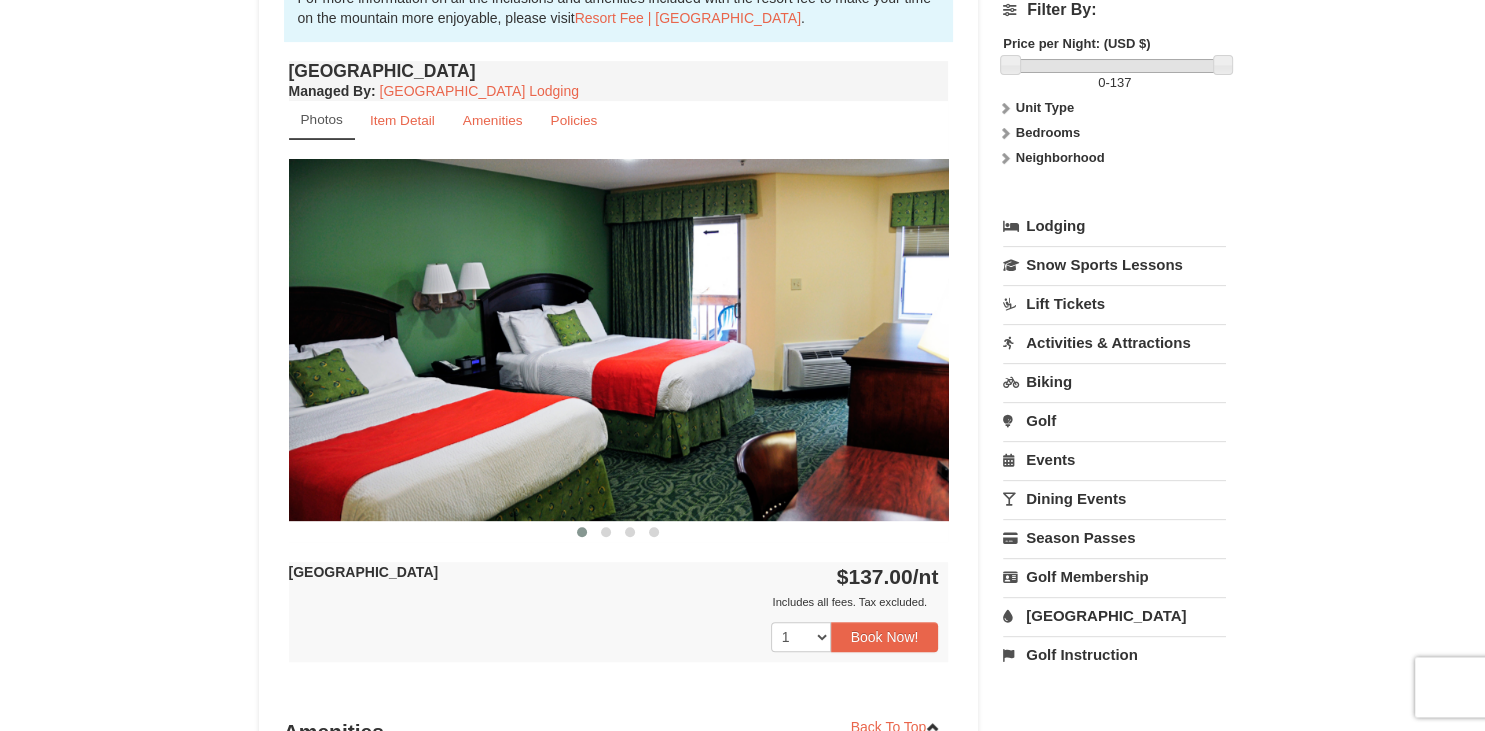 click on "Activities & Attractions" at bounding box center (1114, 342) 